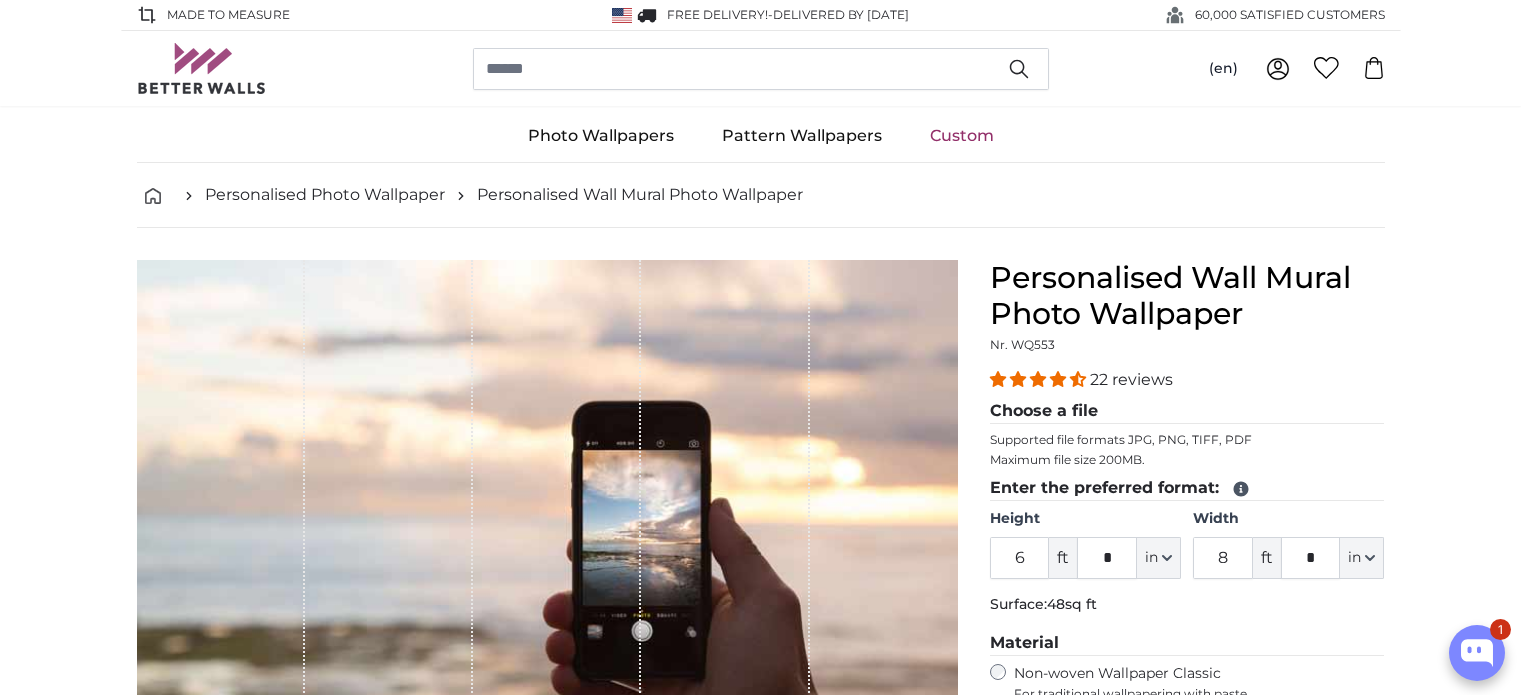 scroll, scrollTop: 0, scrollLeft: 0, axis: both 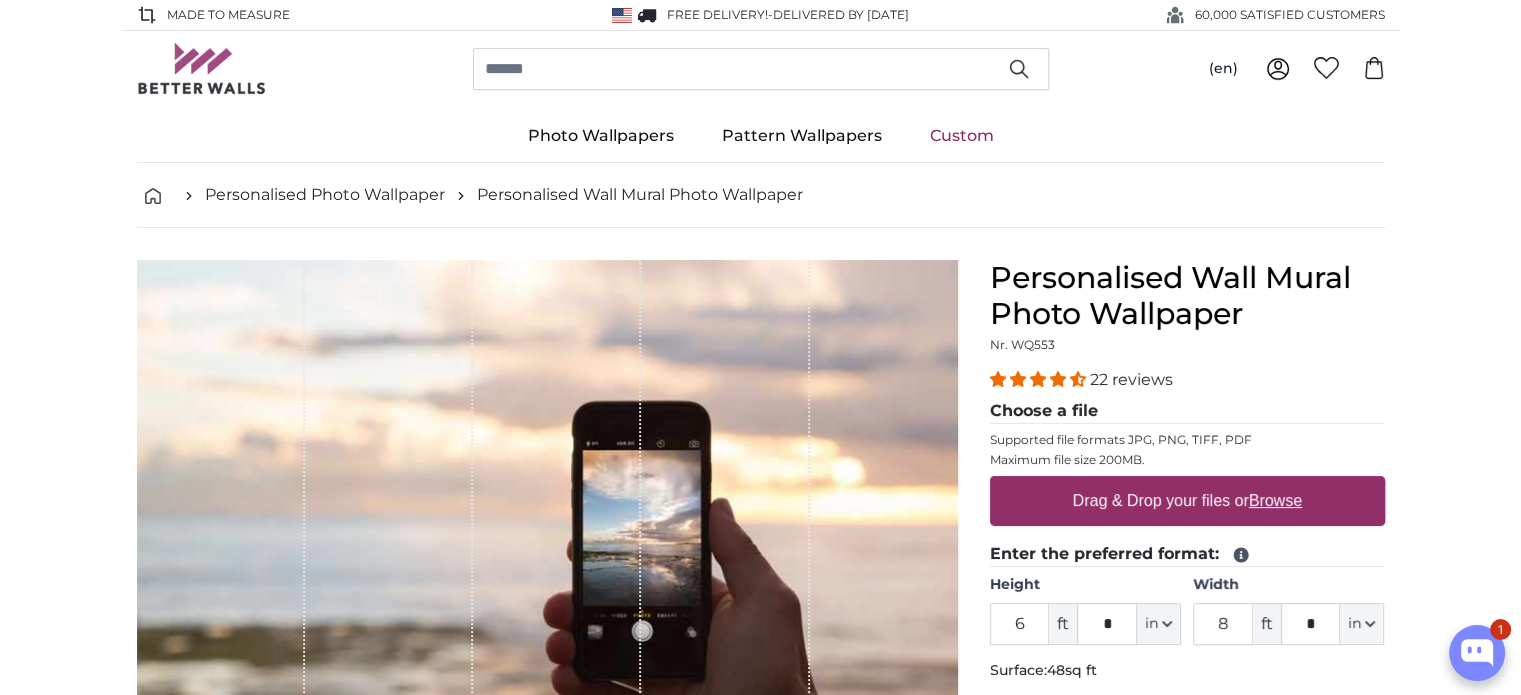 click on "Browse" at bounding box center [1275, 500] 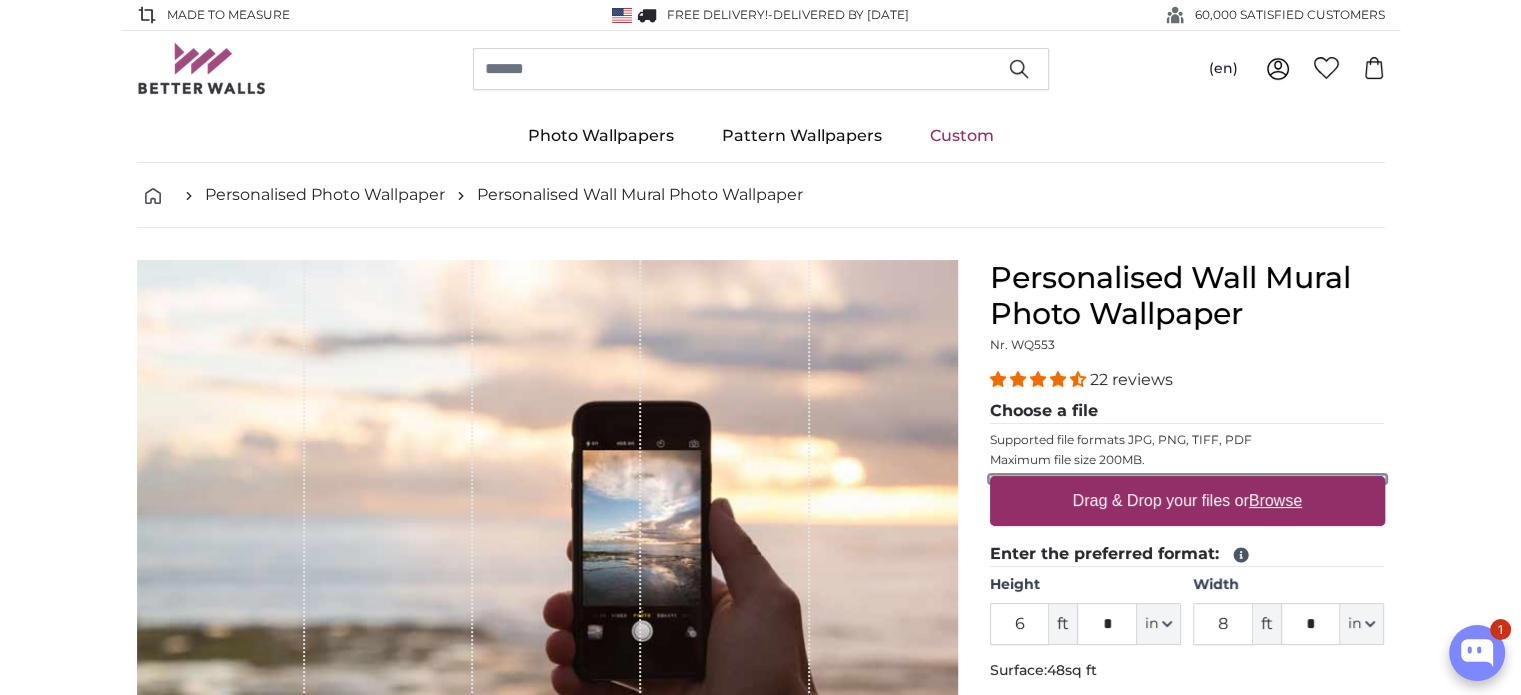 click on "Drag & Drop your files or  Browse" at bounding box center (1187, 479) 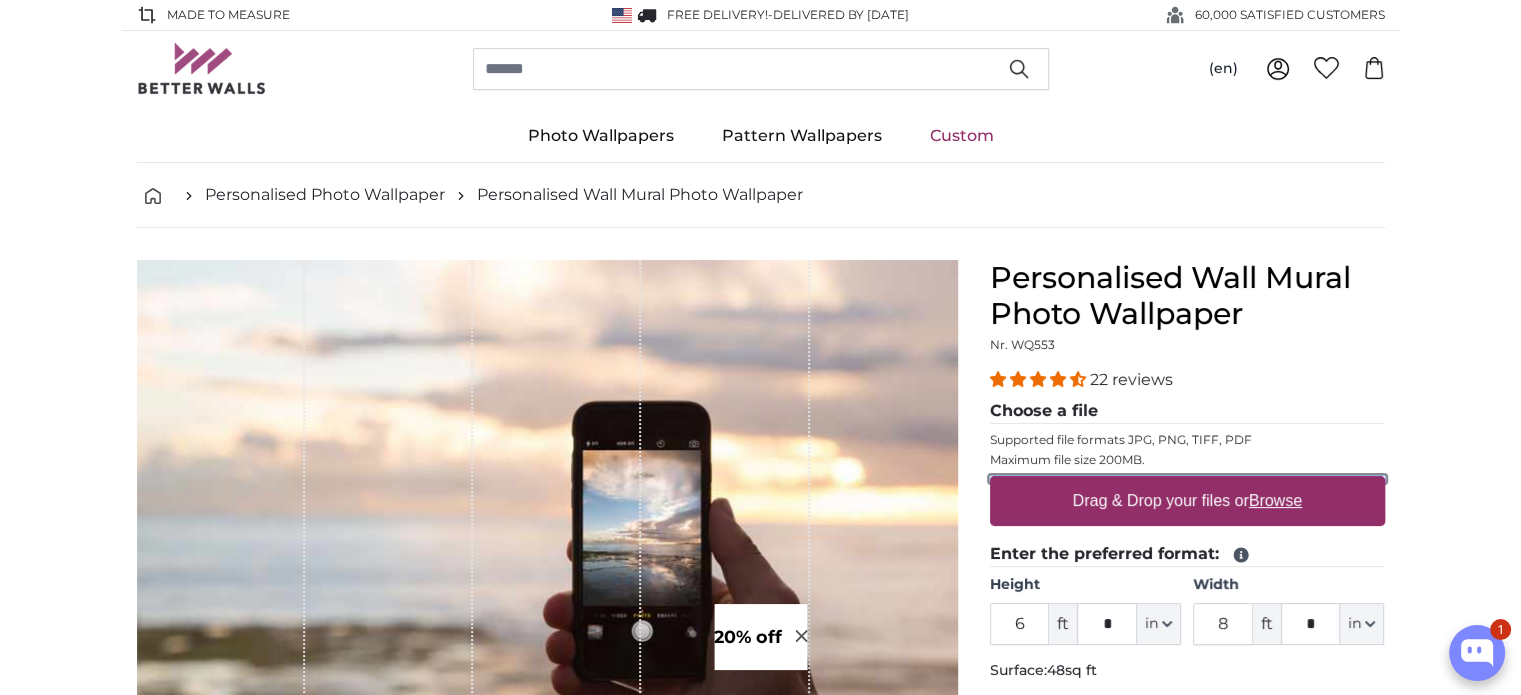 type on "**********" 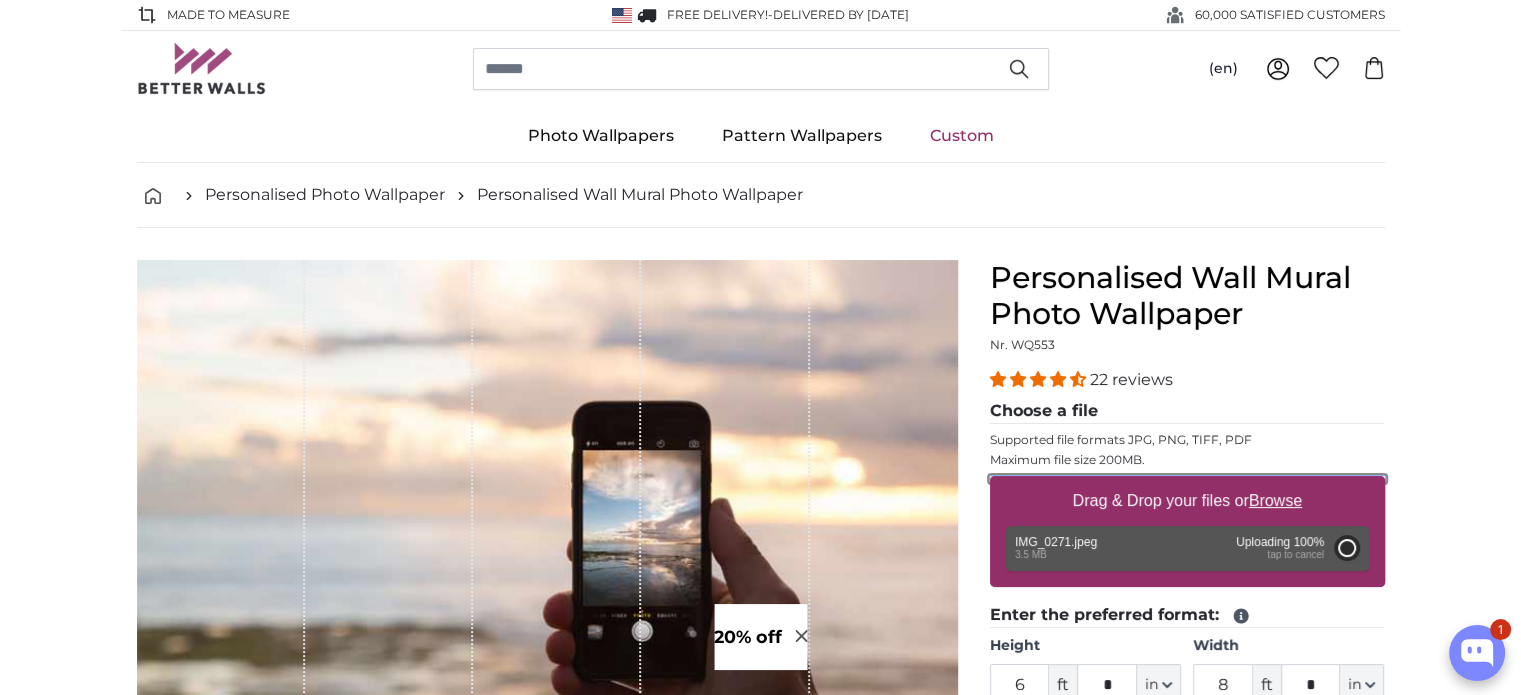 type on "7" 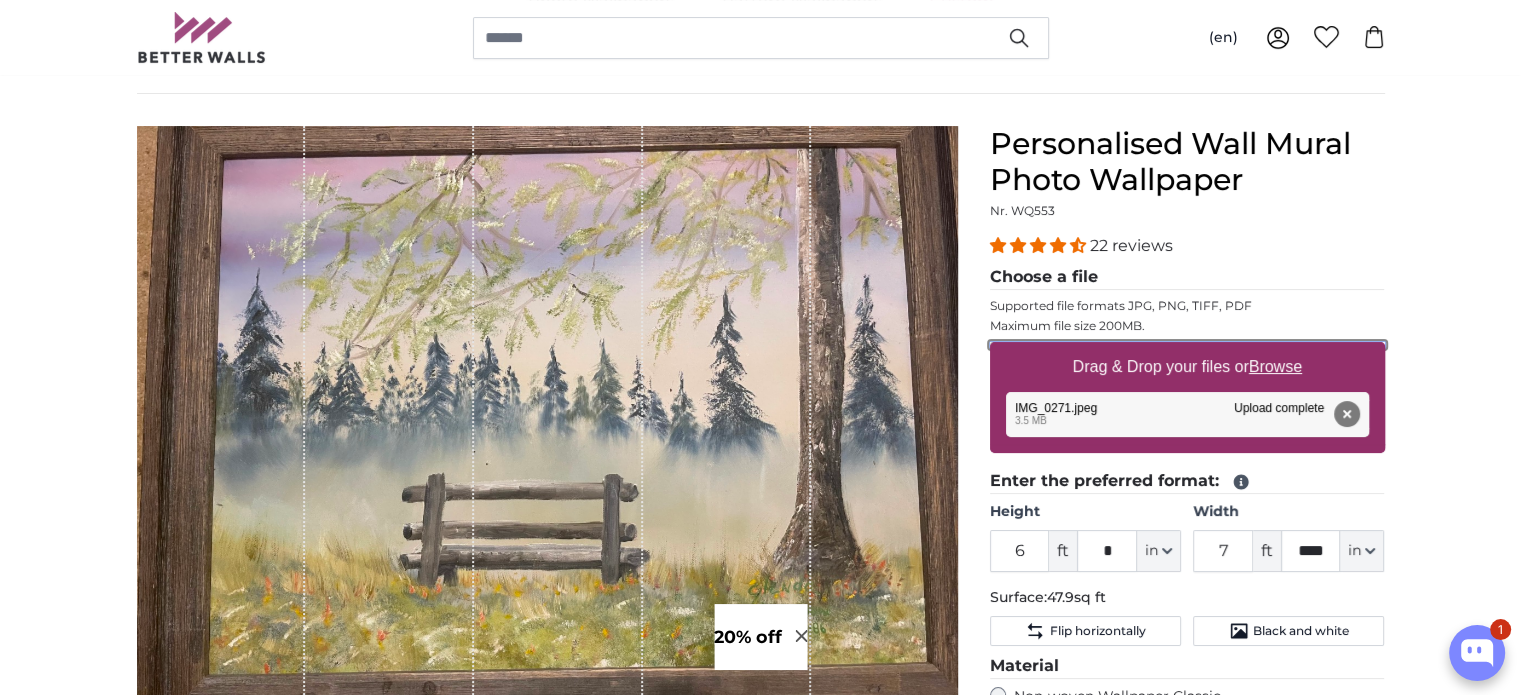 scroll, scrollTop: 100, scrollLeft: 0, axis: vertical 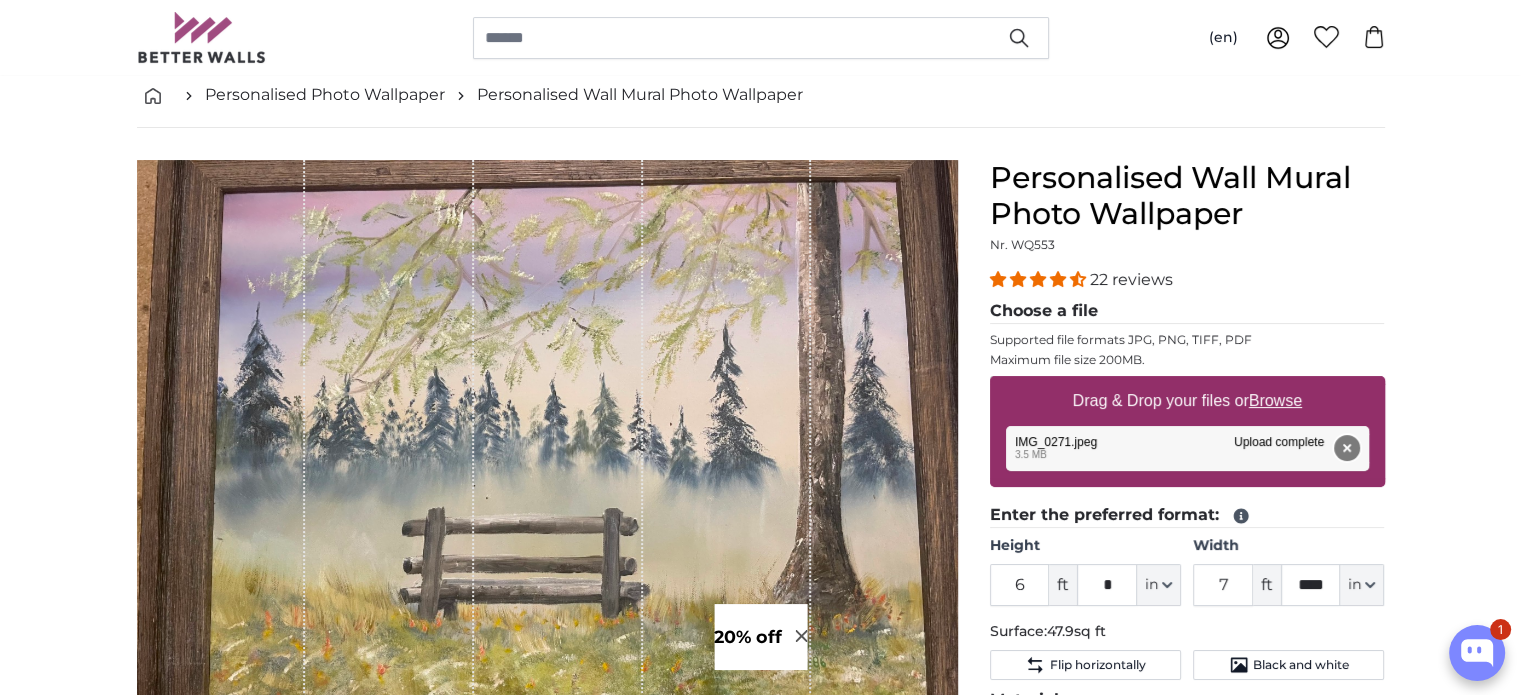 click on "Remove" at bounding box center [1346, 448] 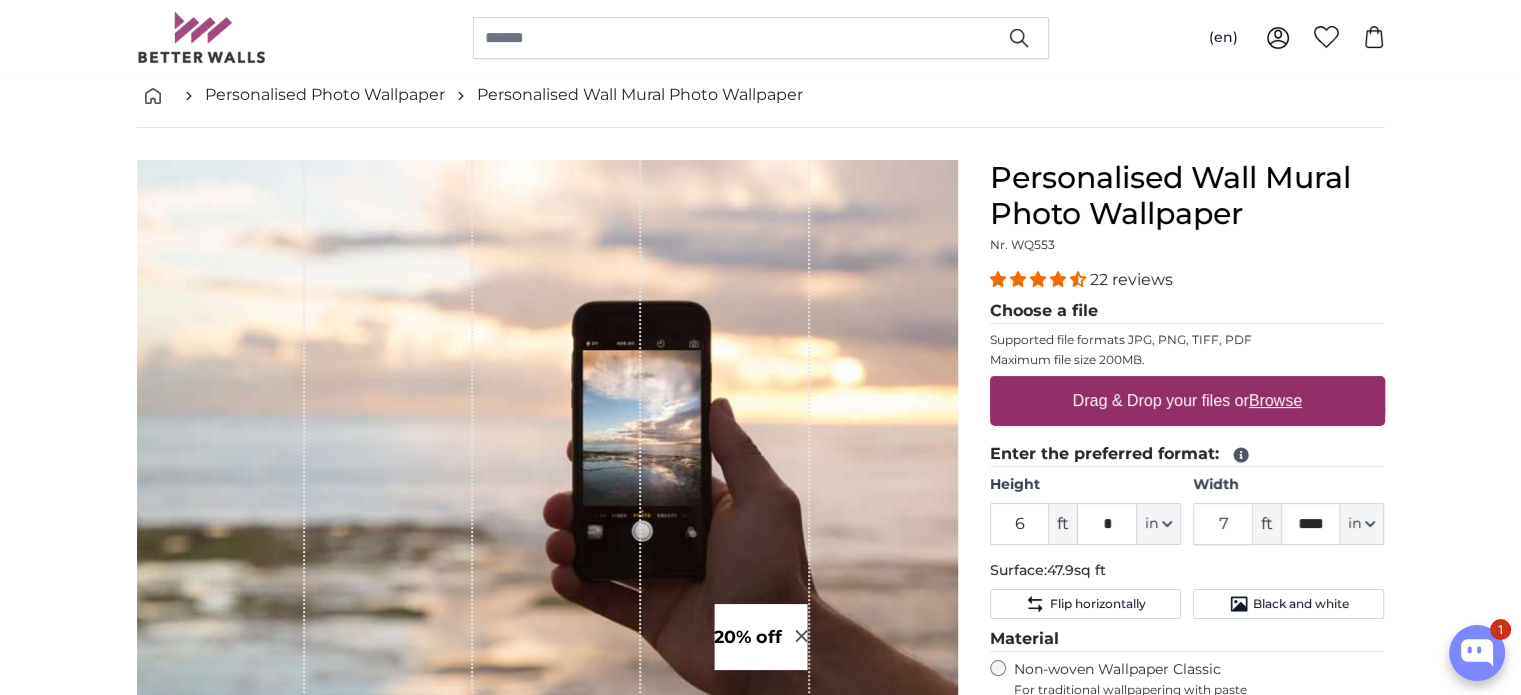 click on "Browse" at bounding box center [1275, 400] 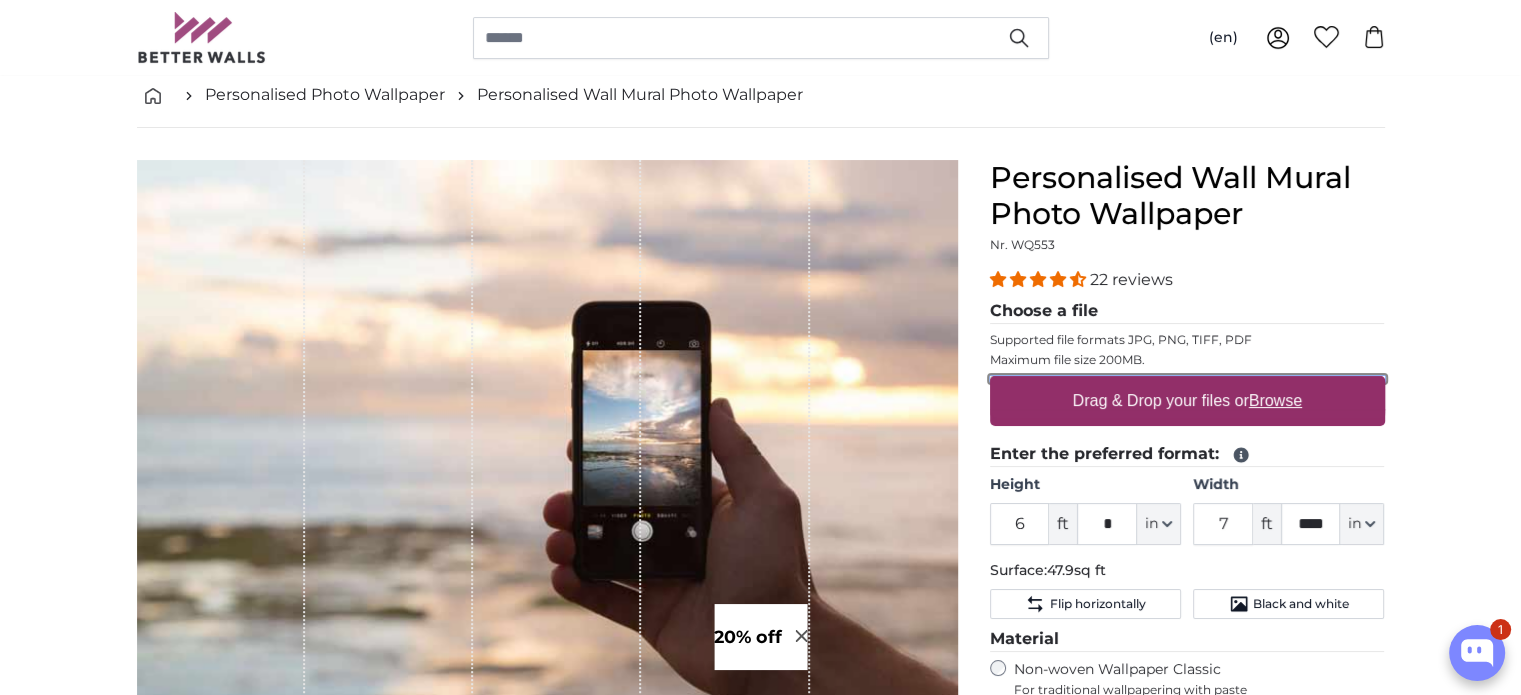 click on "Drag & Drop your files or  Browse" at bounding box center [1187, 379] 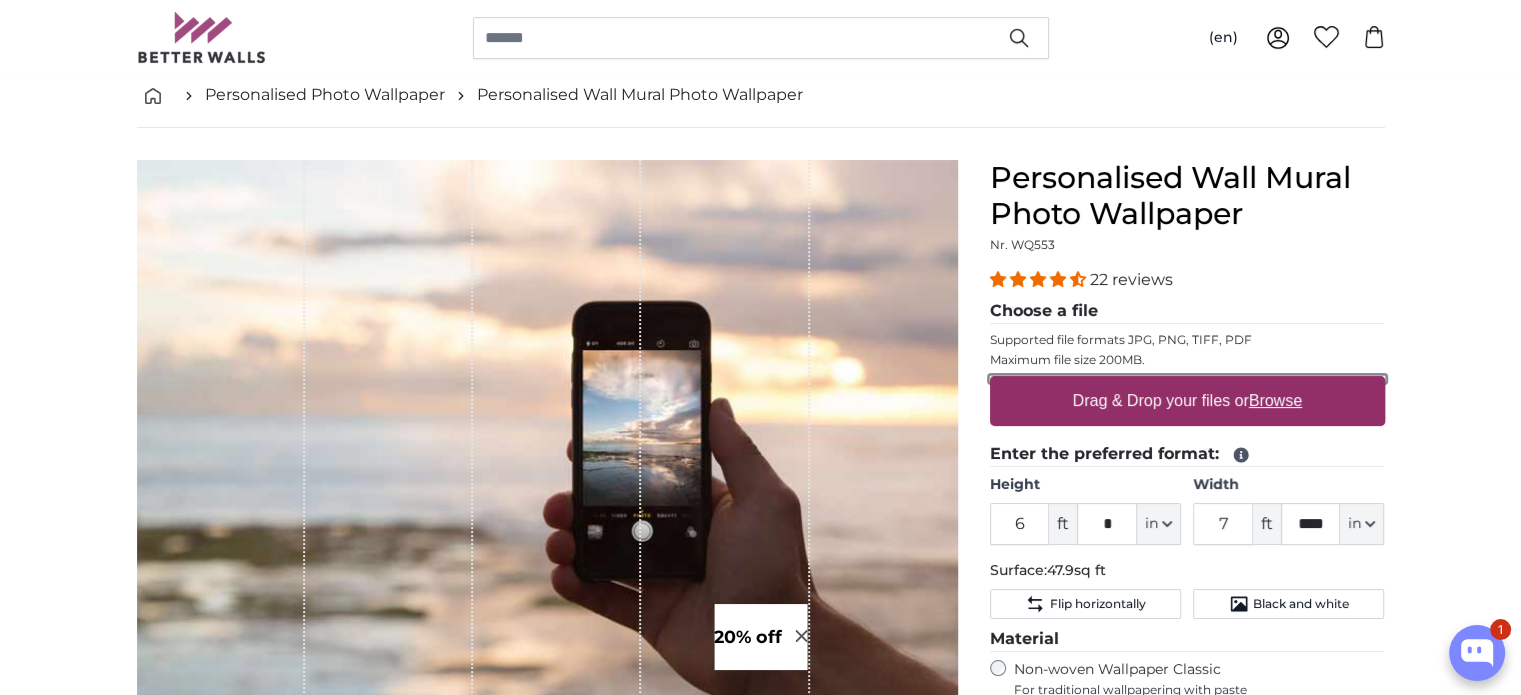 type on "**********" 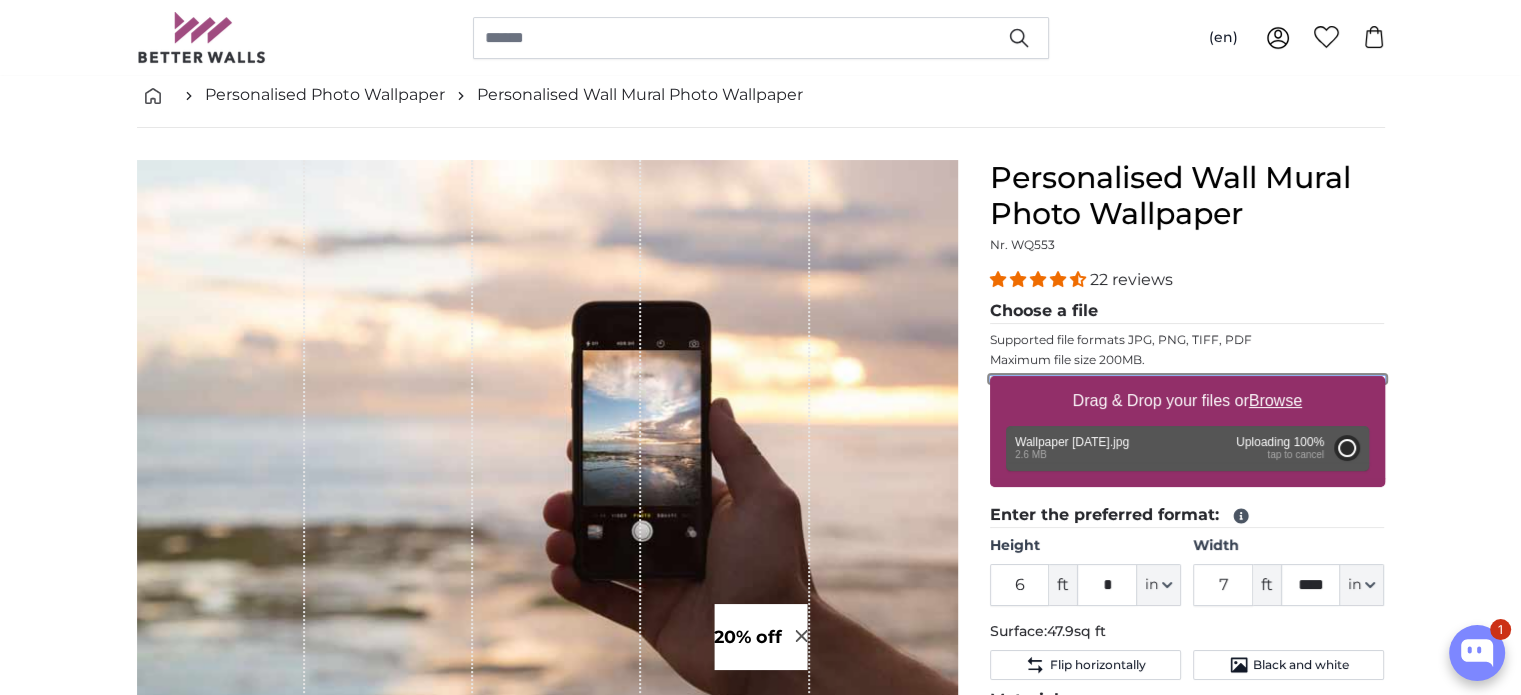 type on "8" 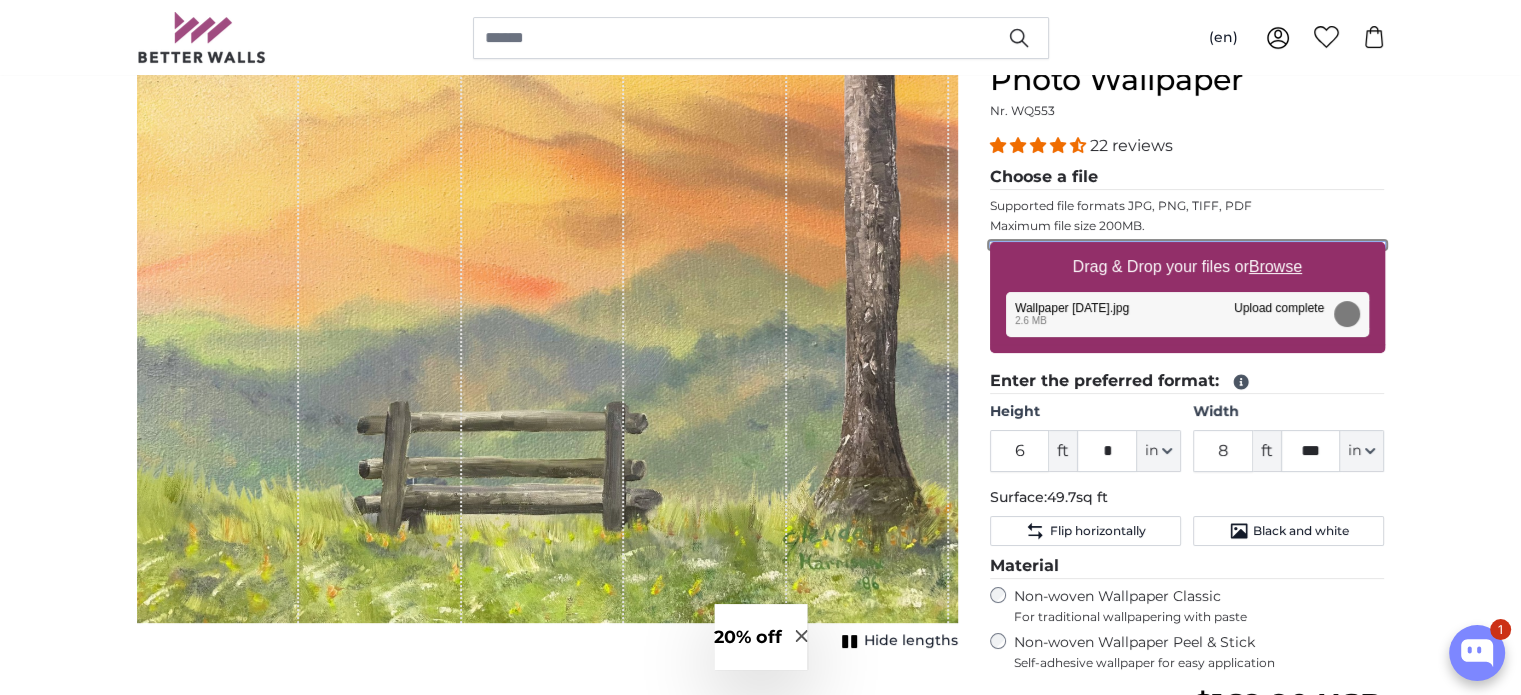 scroll, scrollTop: 200, scrollLeft: 0, axis: vertical 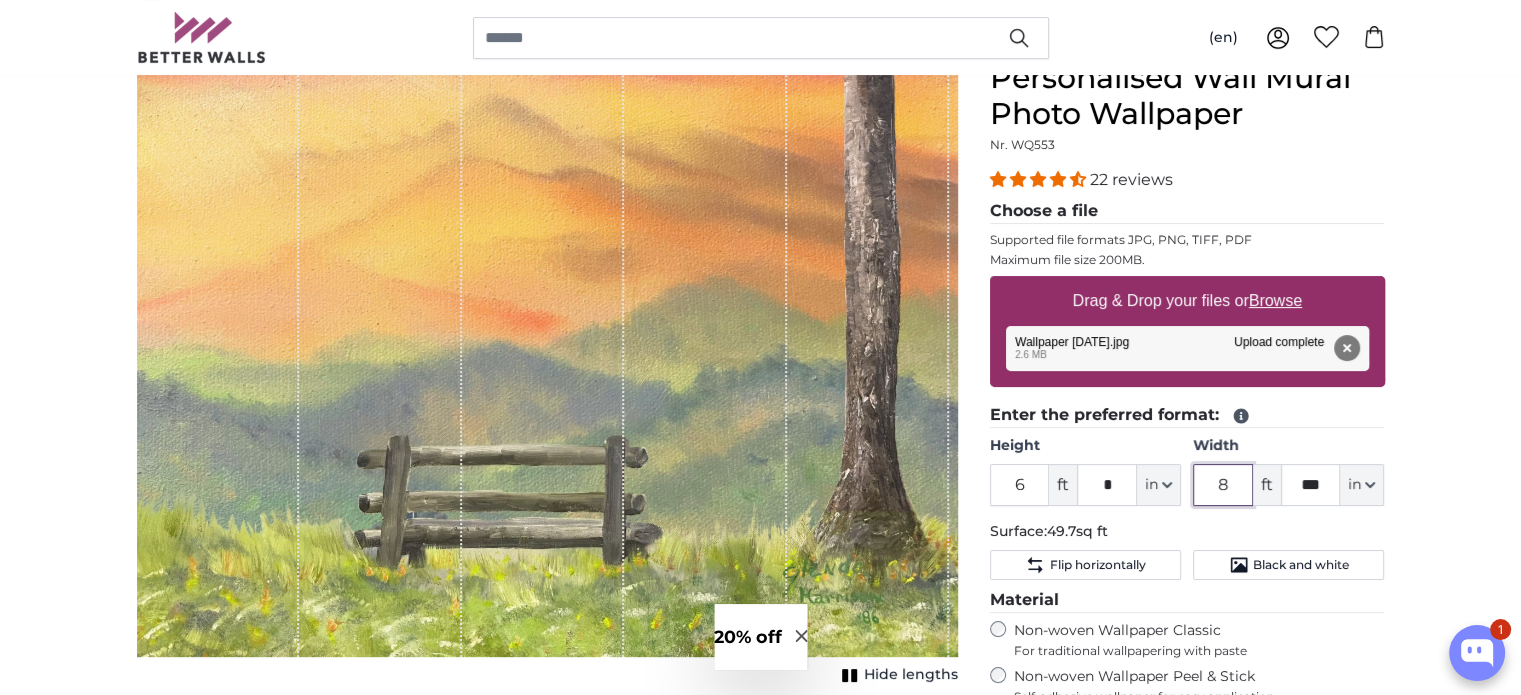drag, startPoint x: 1242, startPoint y: 483, endPoint x: 1149, endPoint y: 472, distance: 93.64828 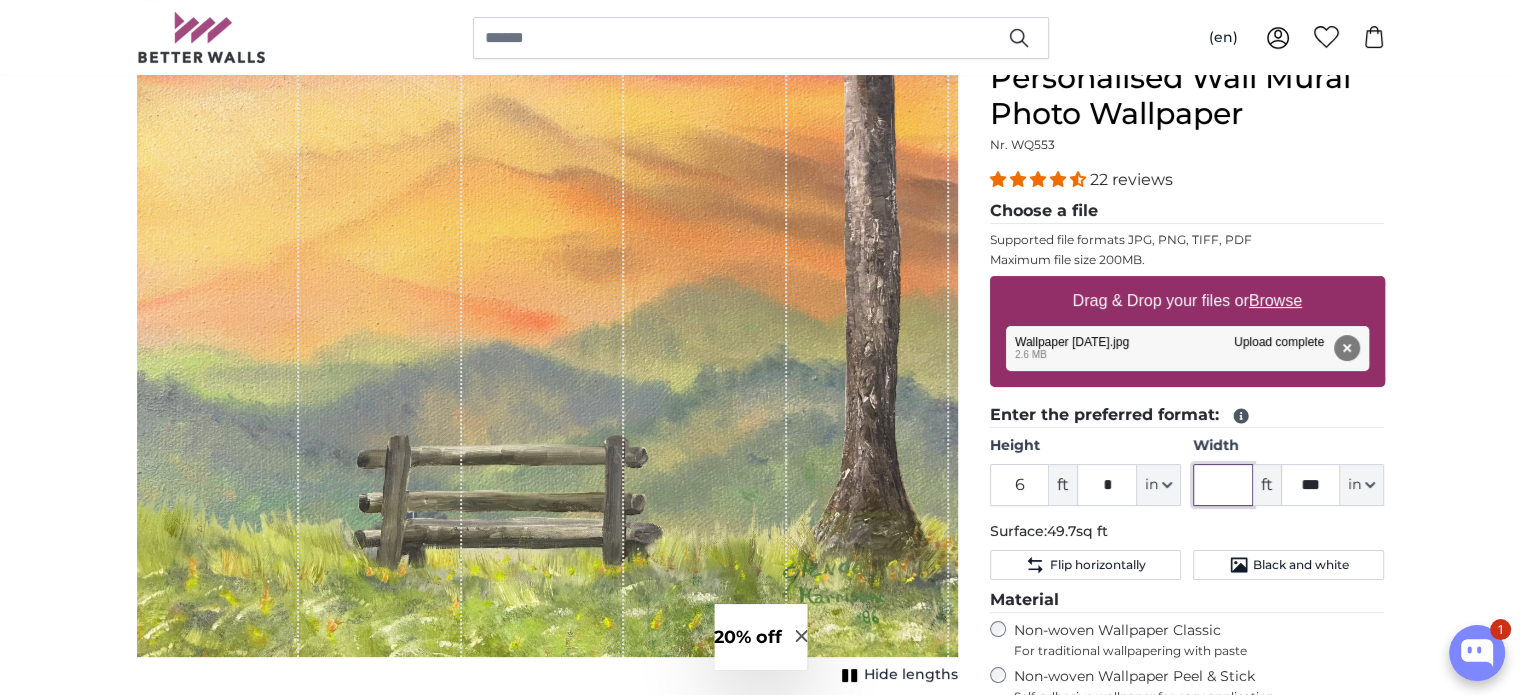 type 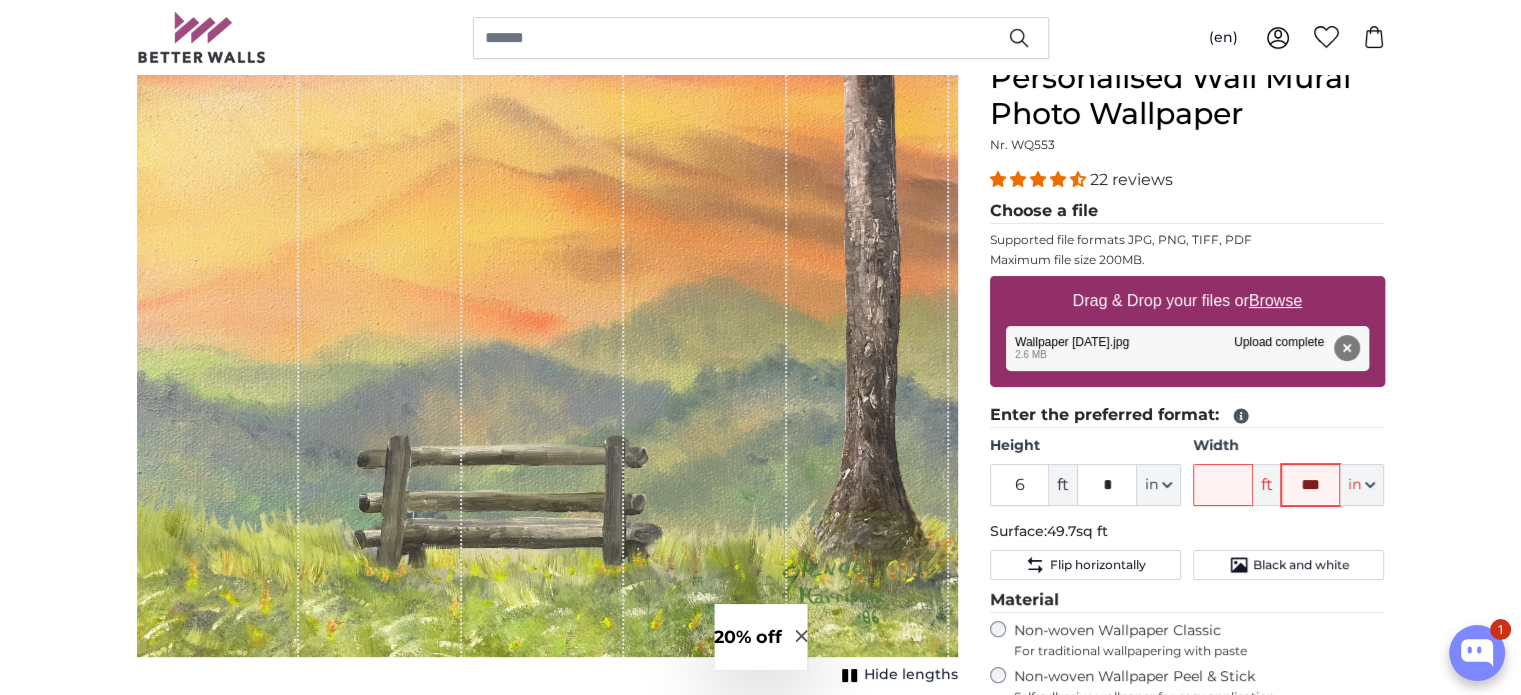 type on "***" 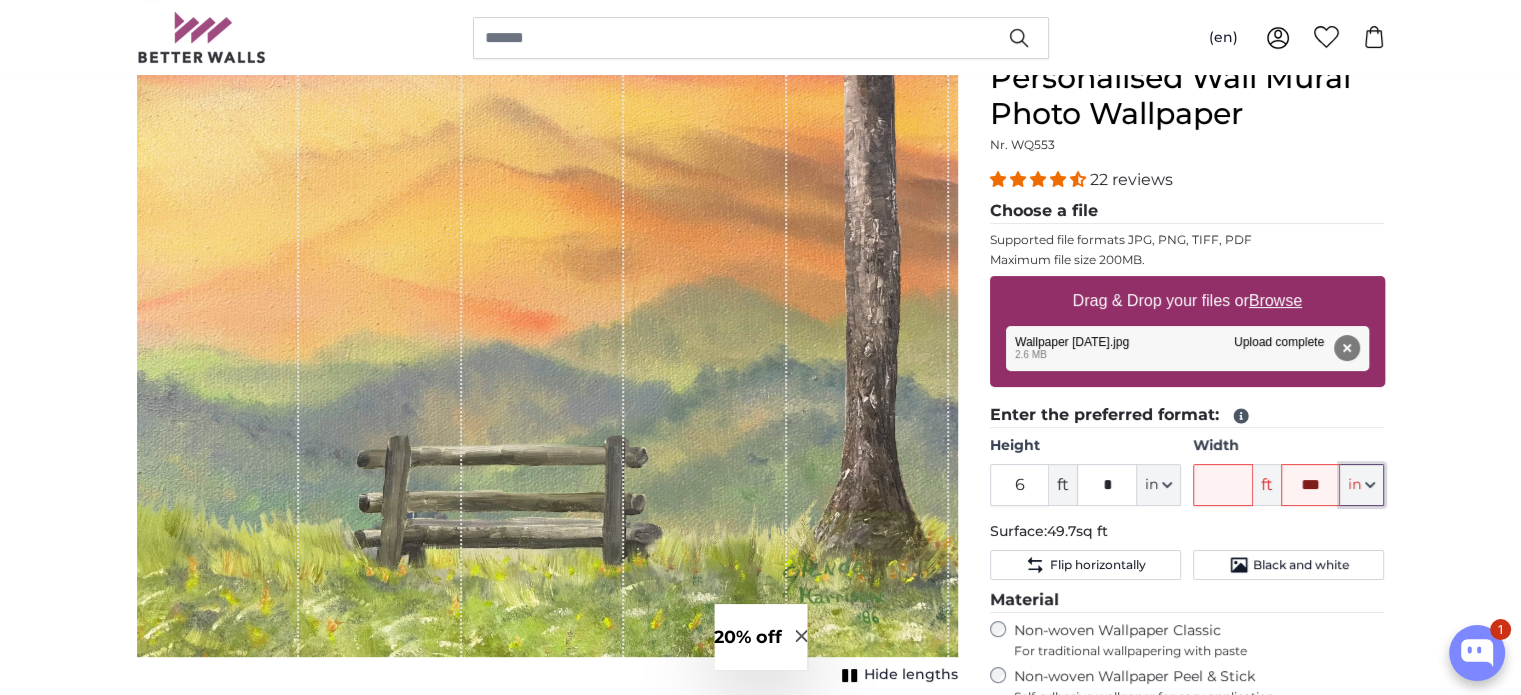 type 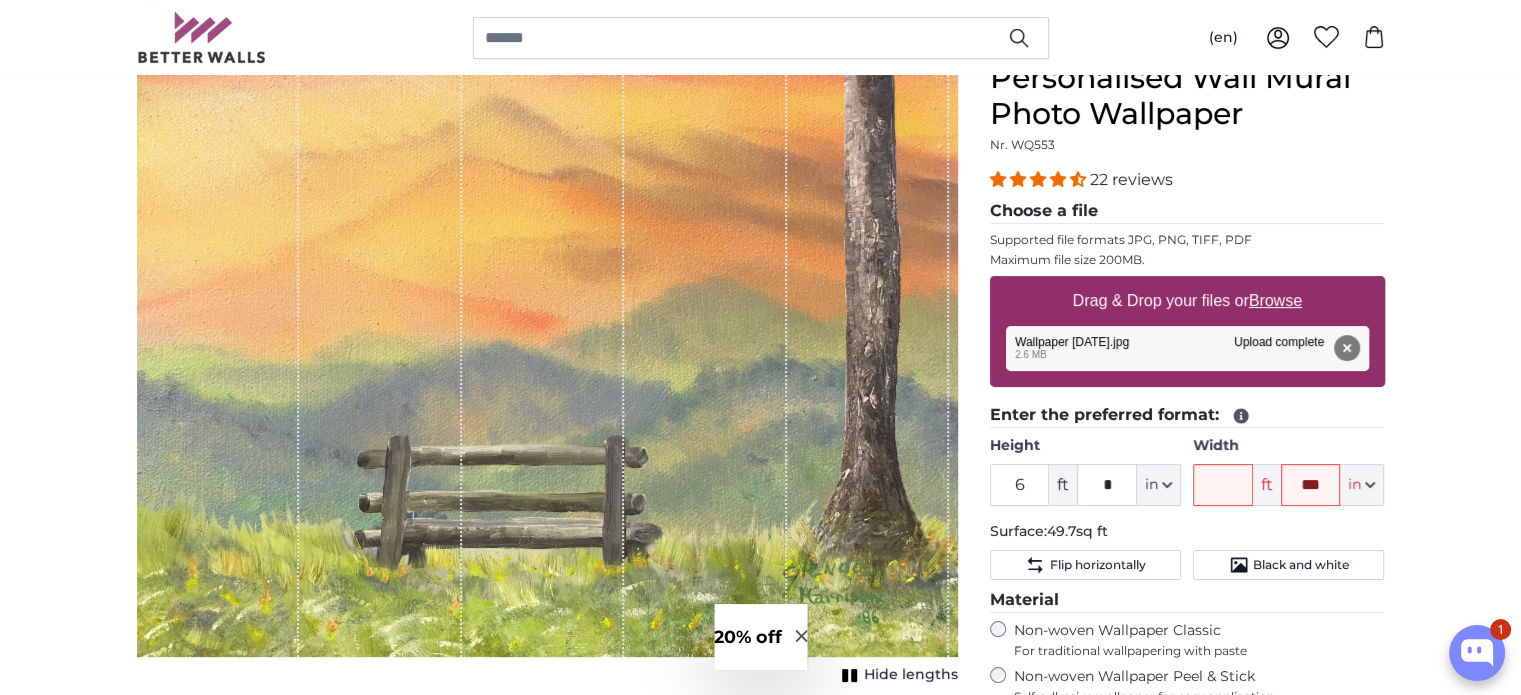 click on "Surface:  49.7sq ft" 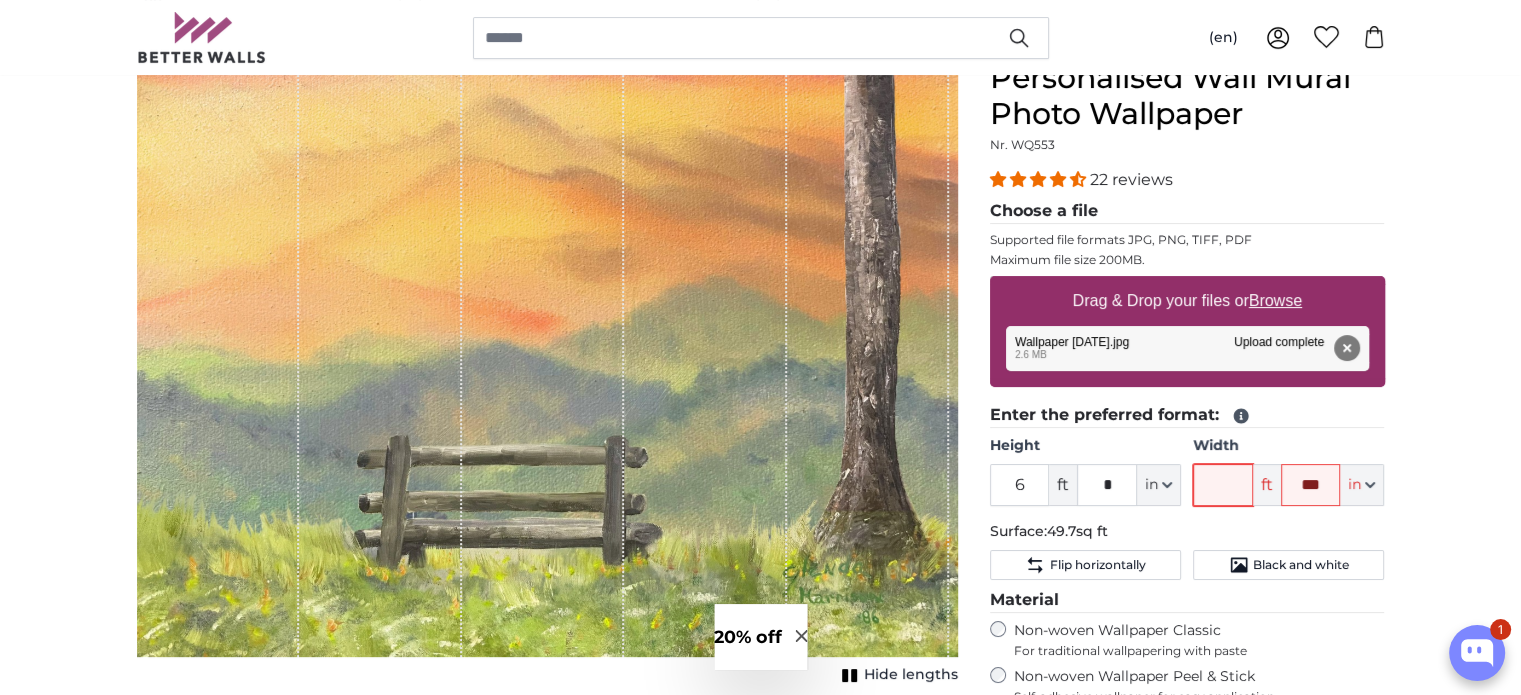 click on "Width" at bounding box center [1223, 485] 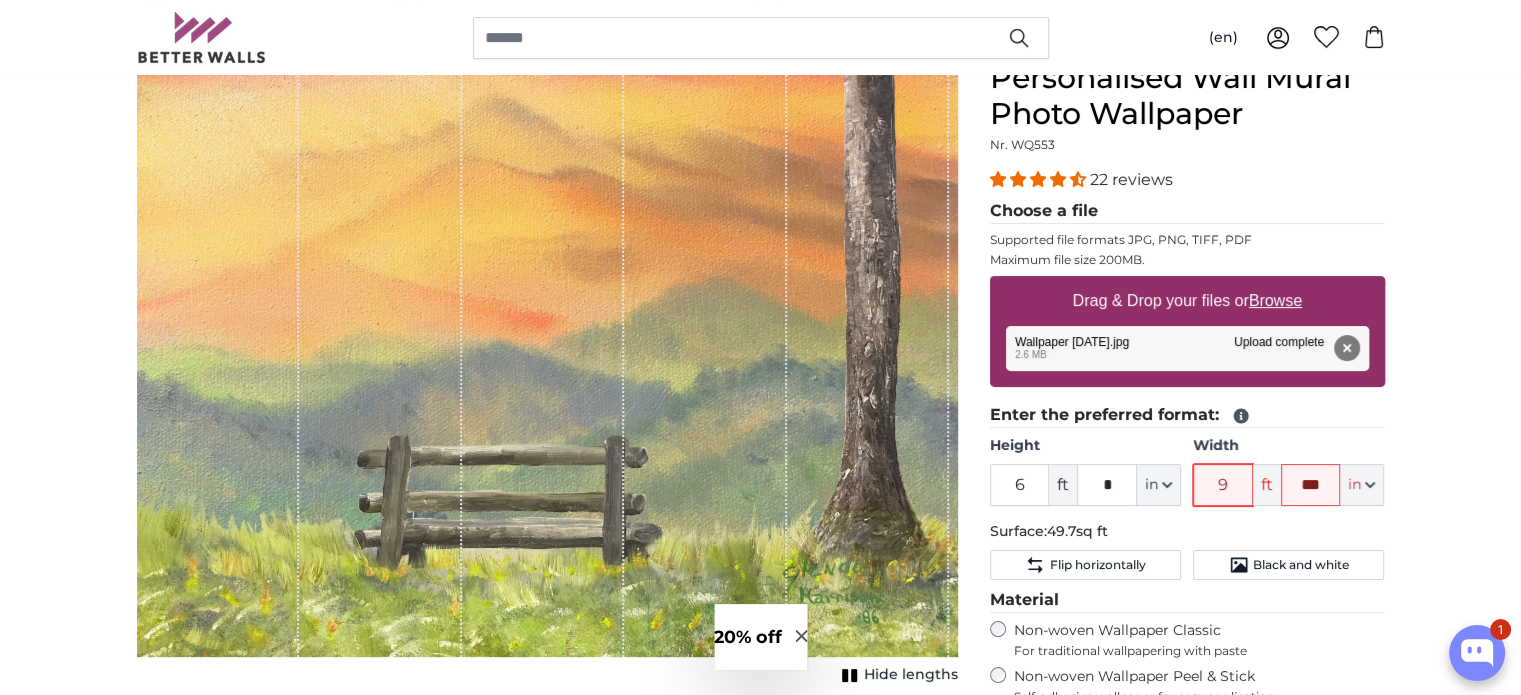 type on "18" 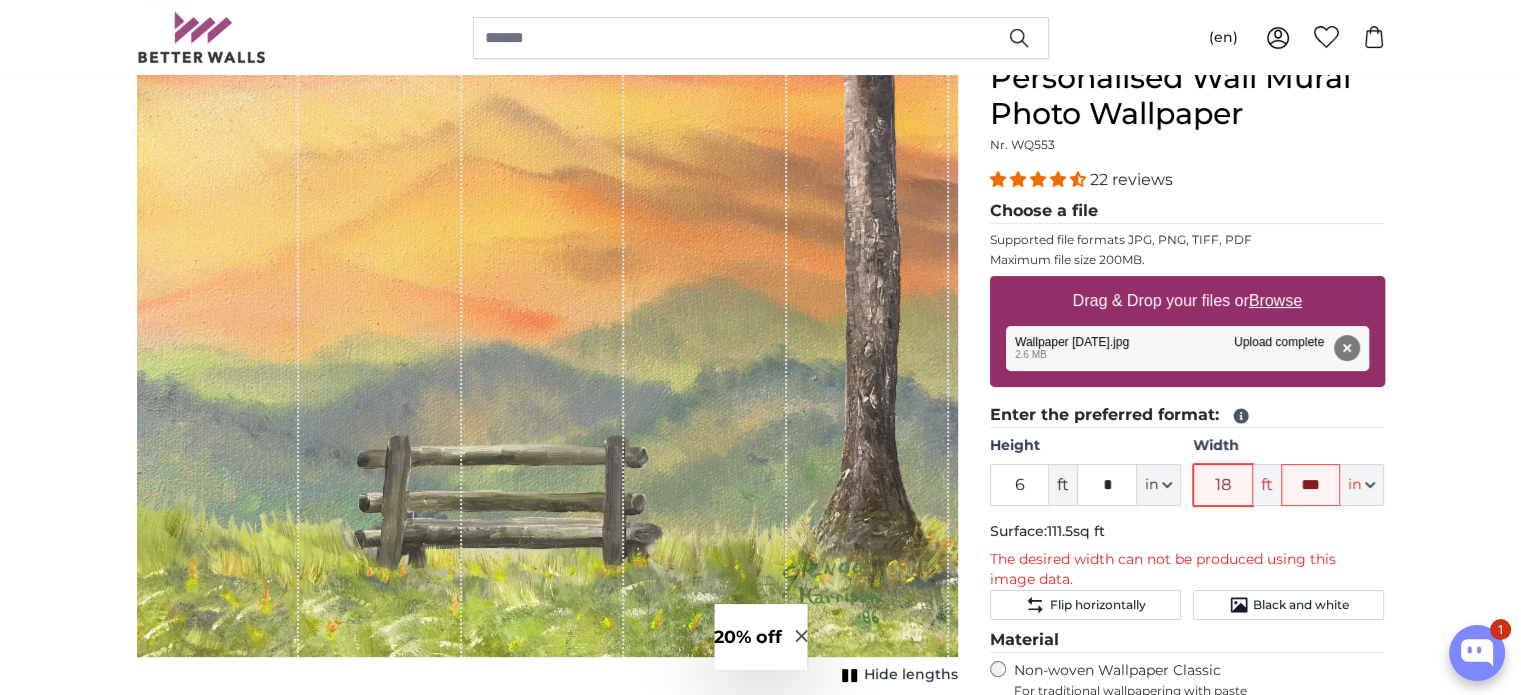 type on "1" 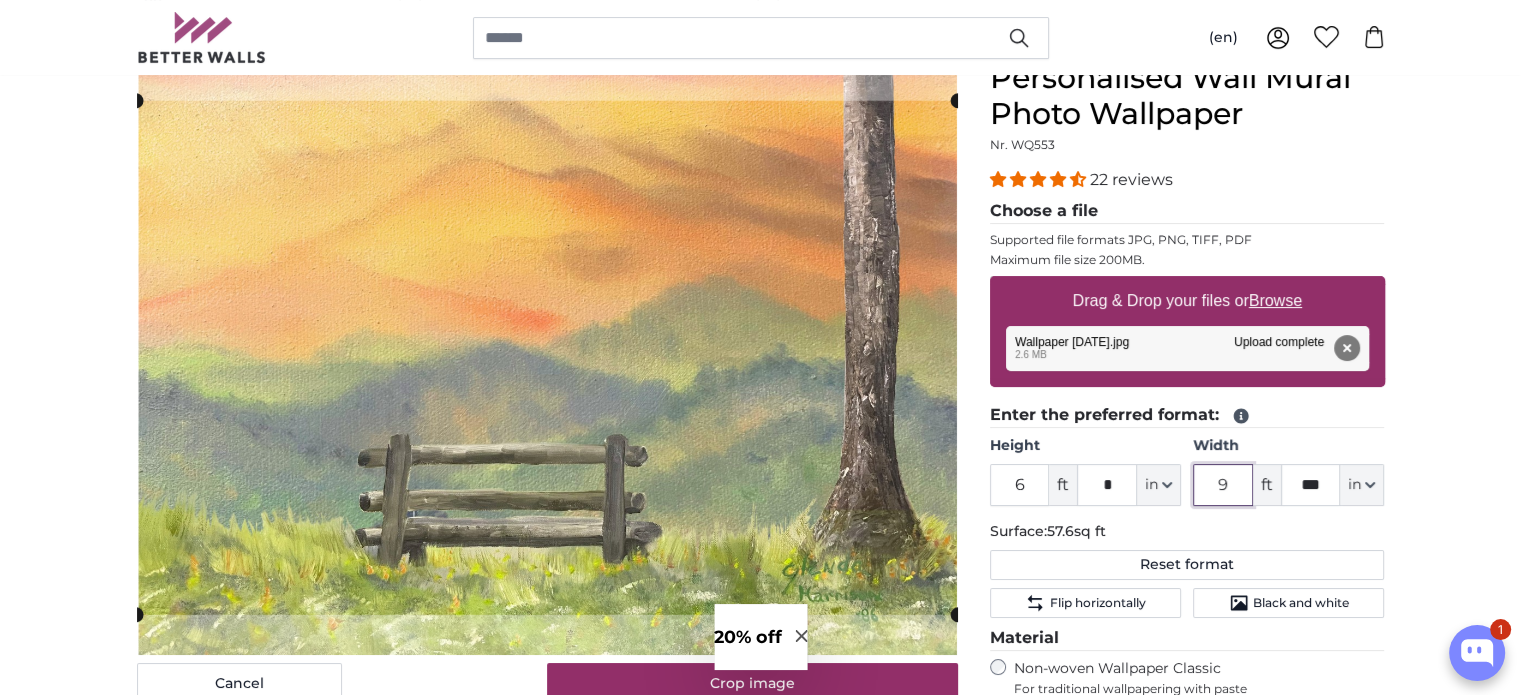 type on "9" 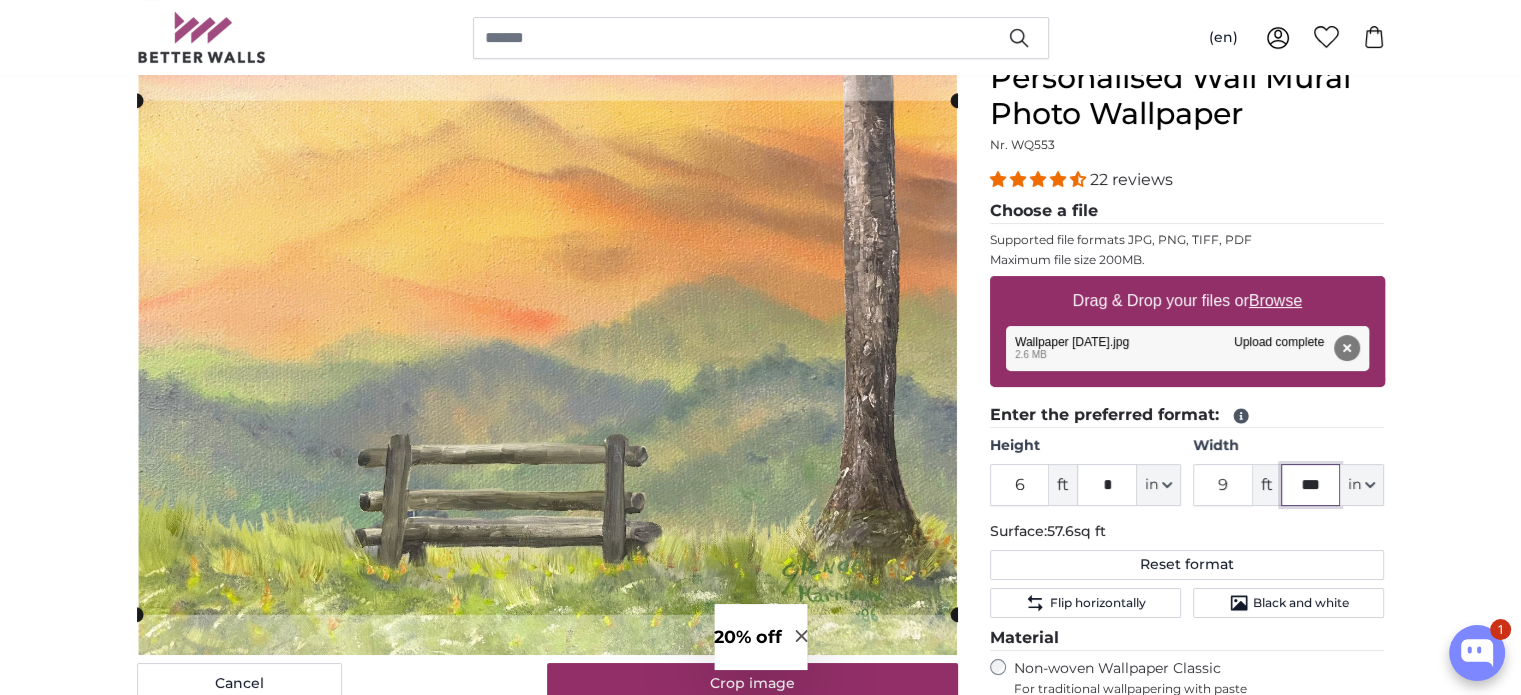 drag, startPoint x: 1326, startPoint y: 487, endPoint x: 1266, endPoint y: 489, distance: 60.033325 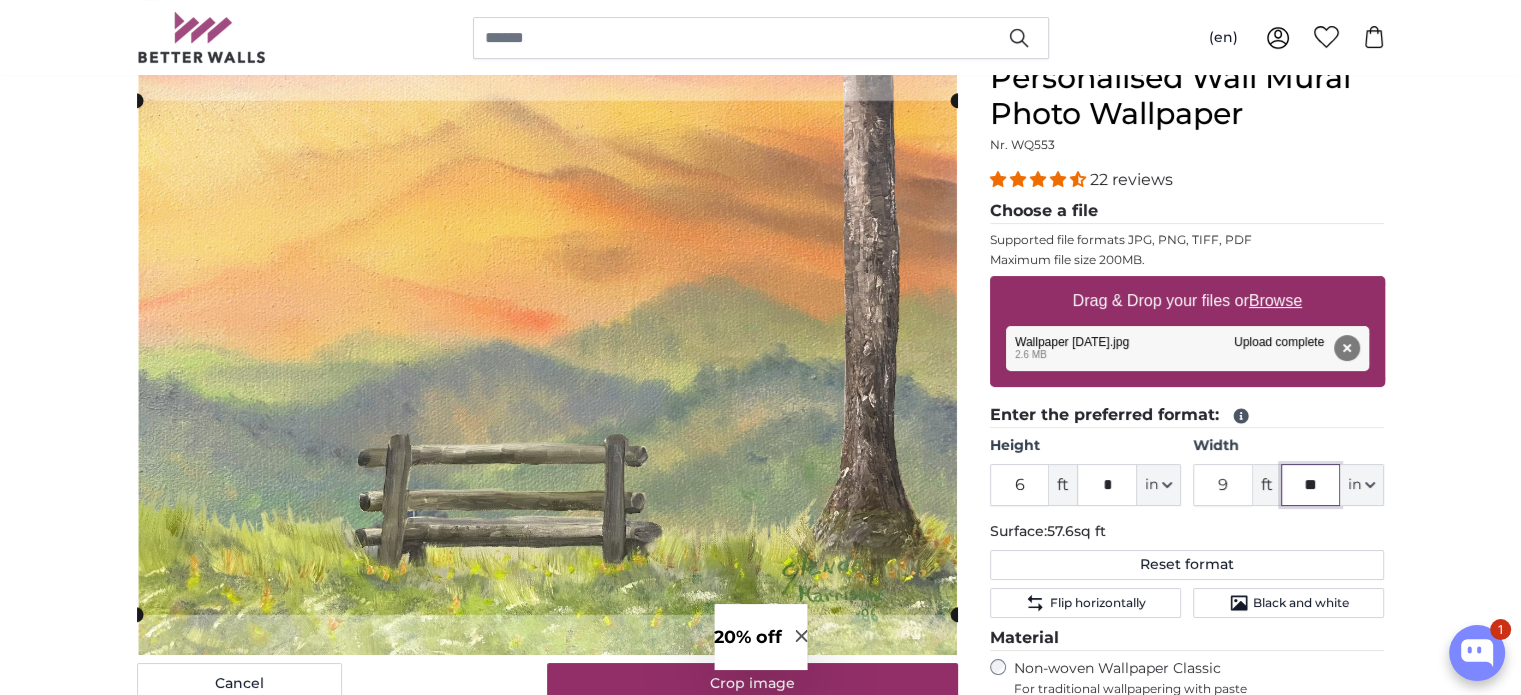 type on "***" 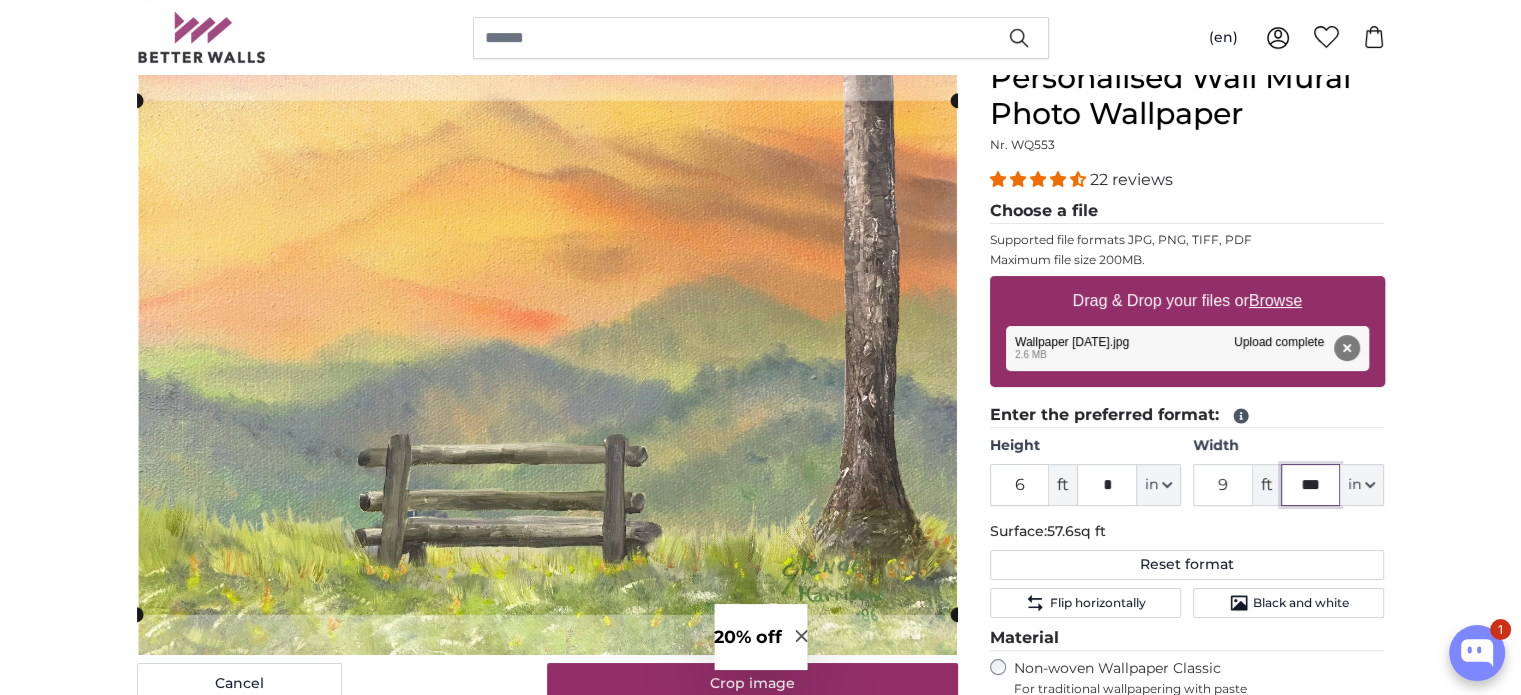 type 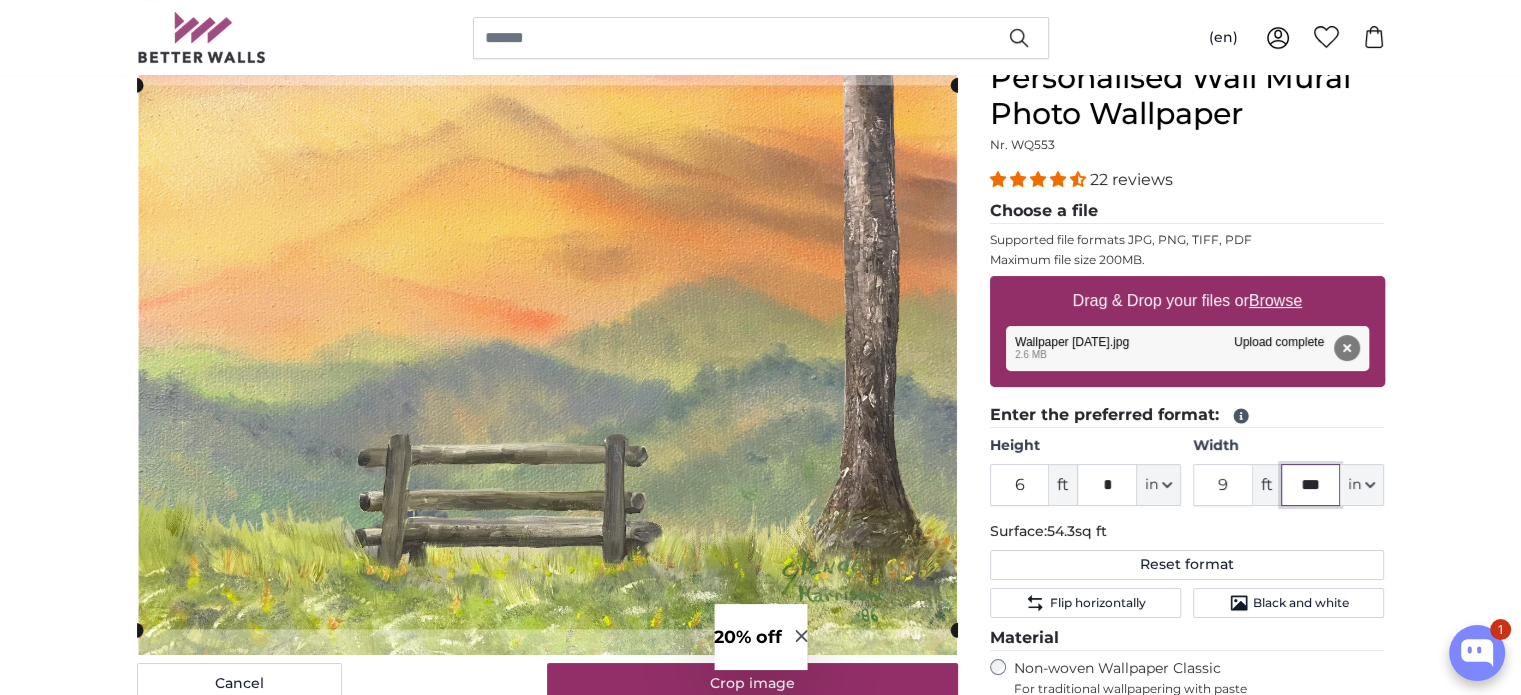 type on "***" 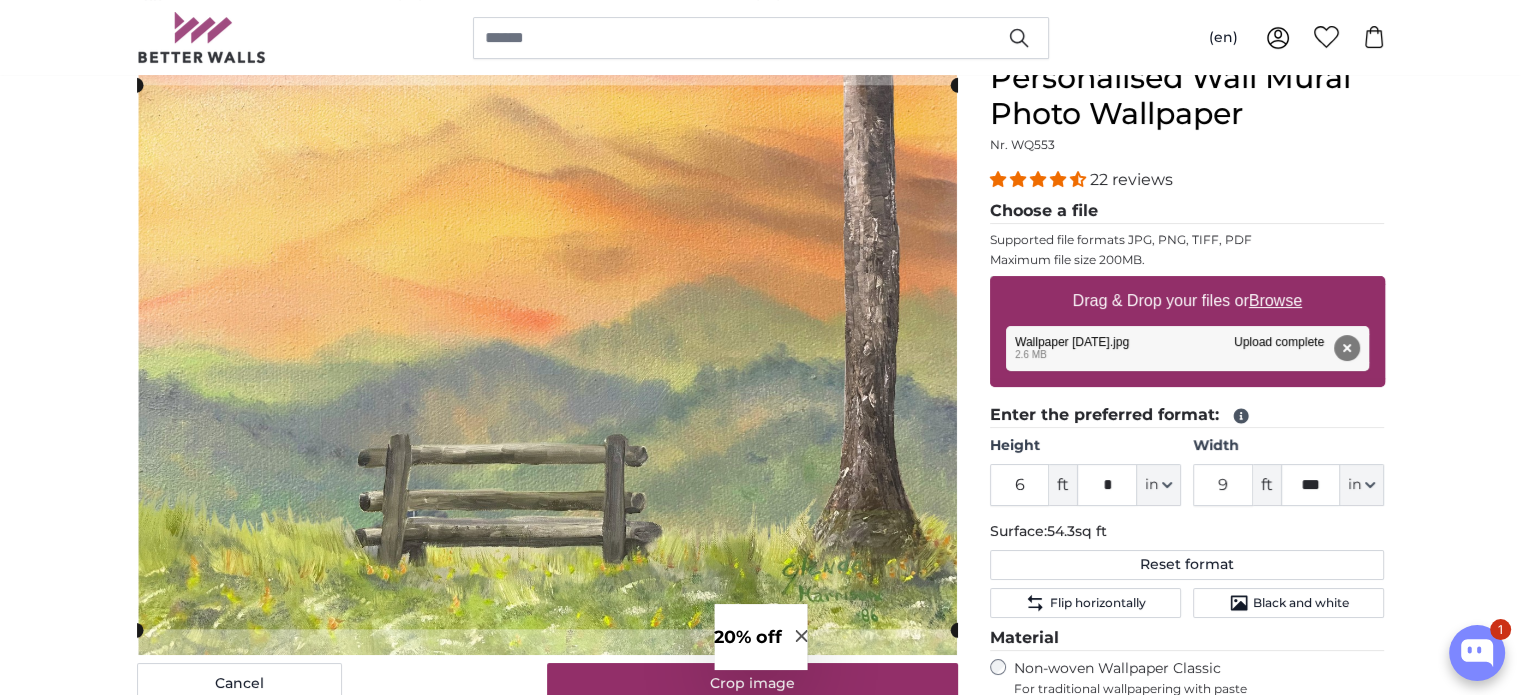 click on "Personalised Photo Wallpaper
Personalised Wall Mural Photo Wallpaper
Personalised Wall Mural Photo Wallpaper
Cancel
Crop image" at bounding box center [760, 2419] 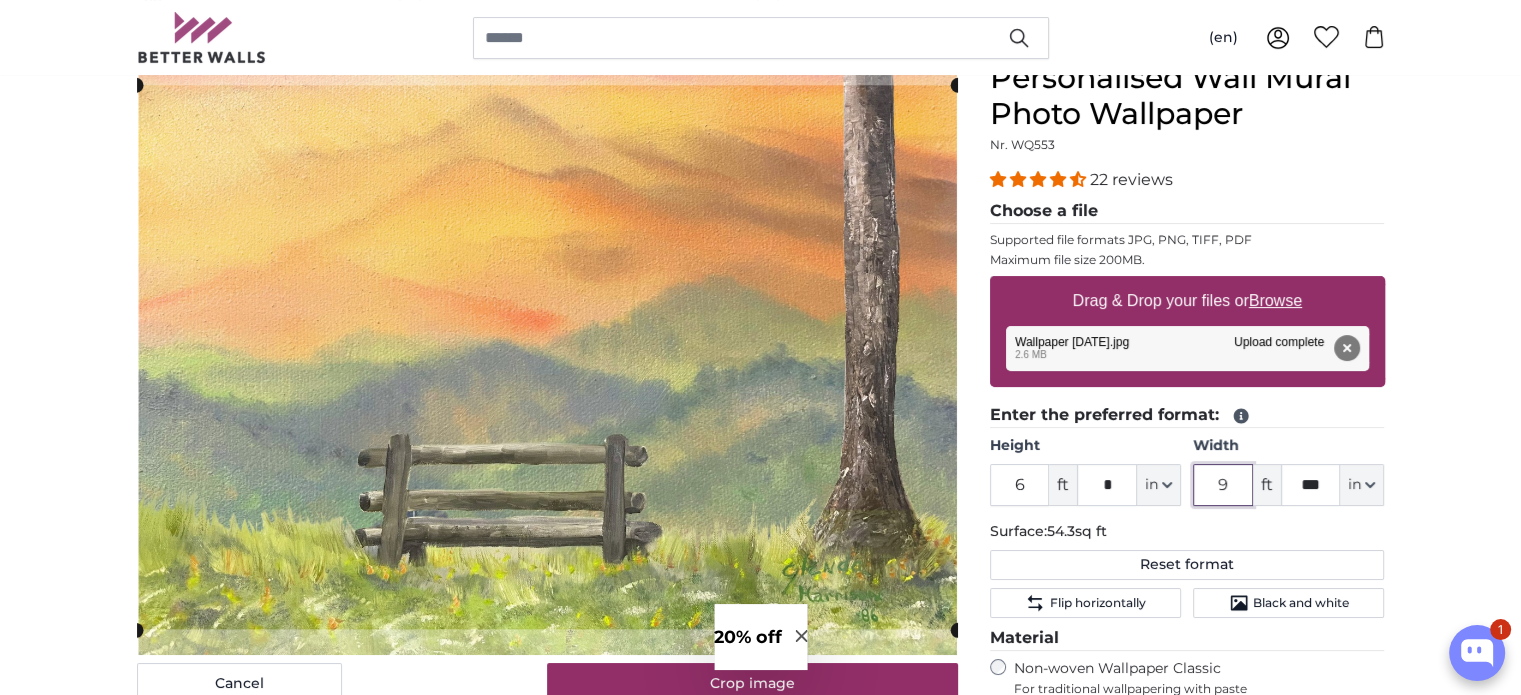 click on "9" at bounding box center [1223, 485] 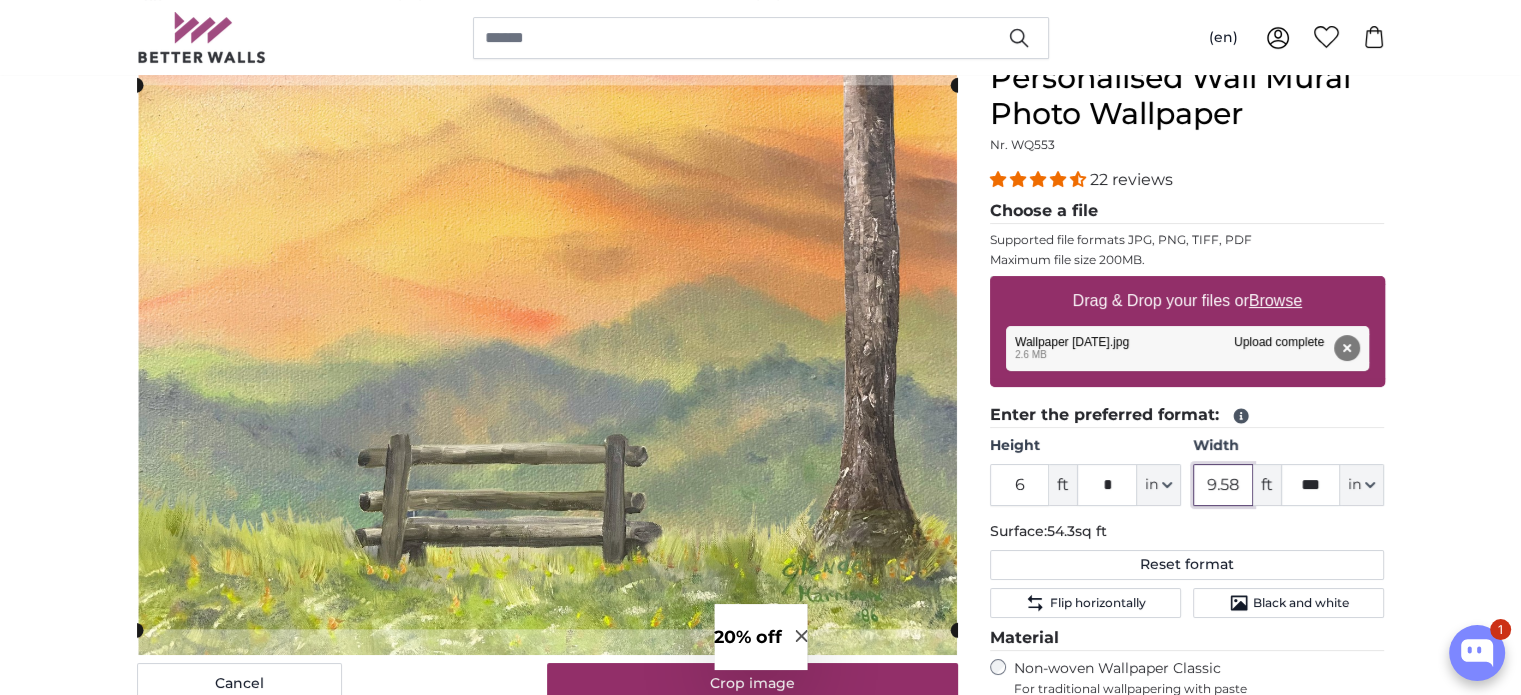 type on "9.58" 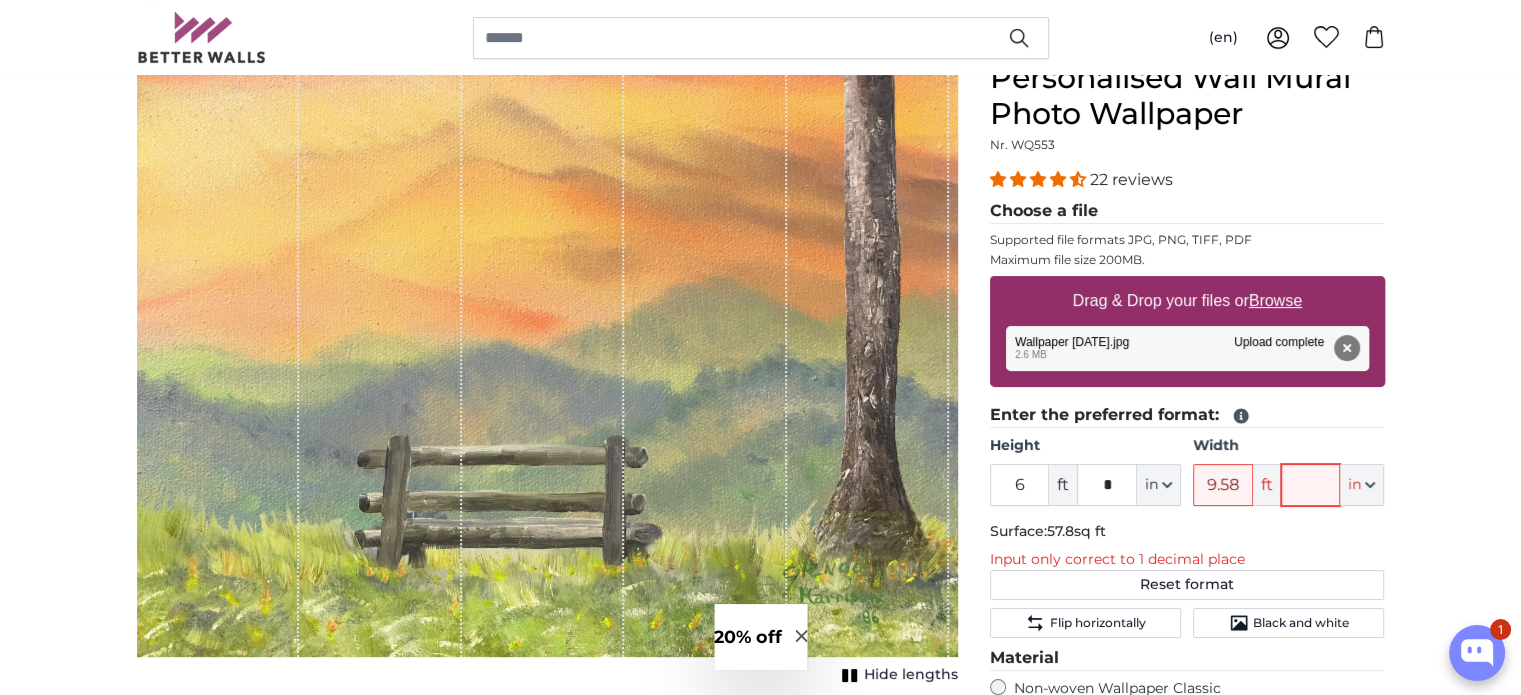 type 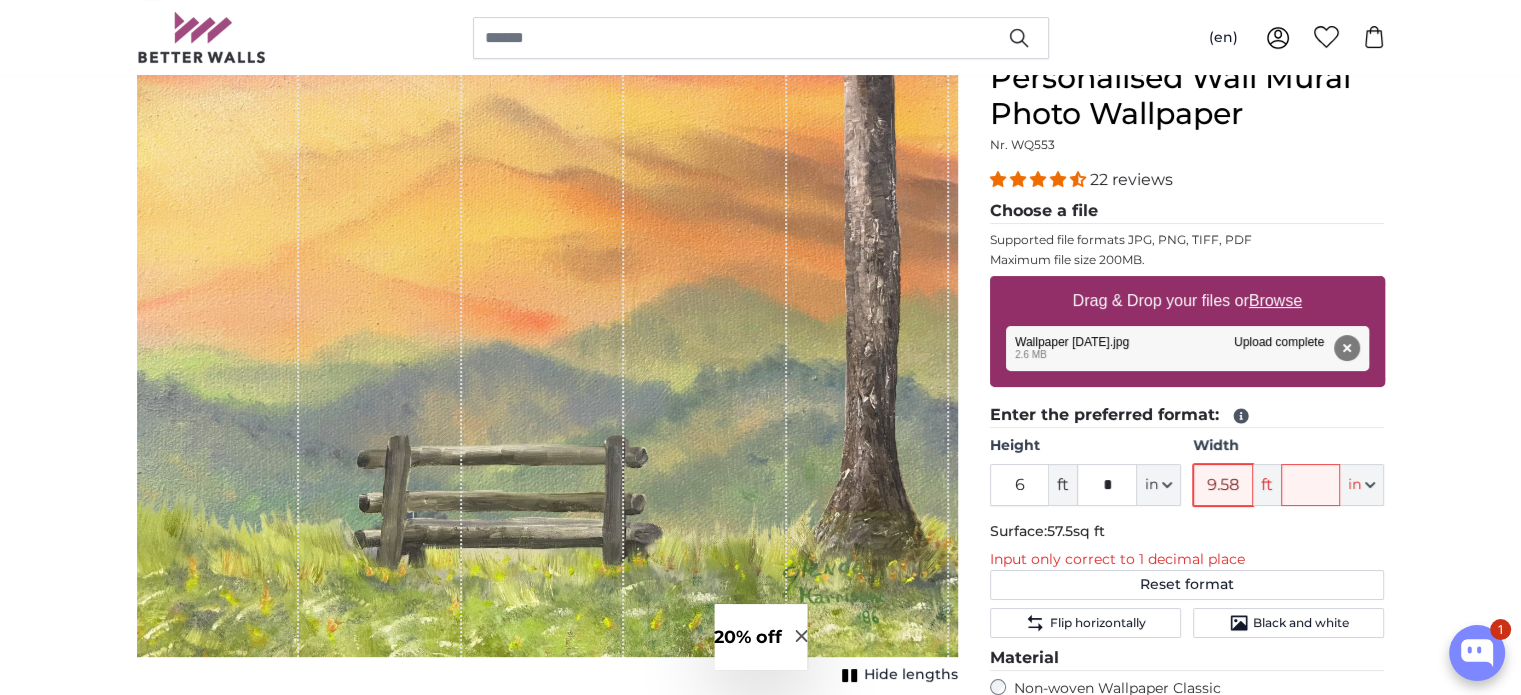 click on "9.58" at bounding box center [1223, 485] 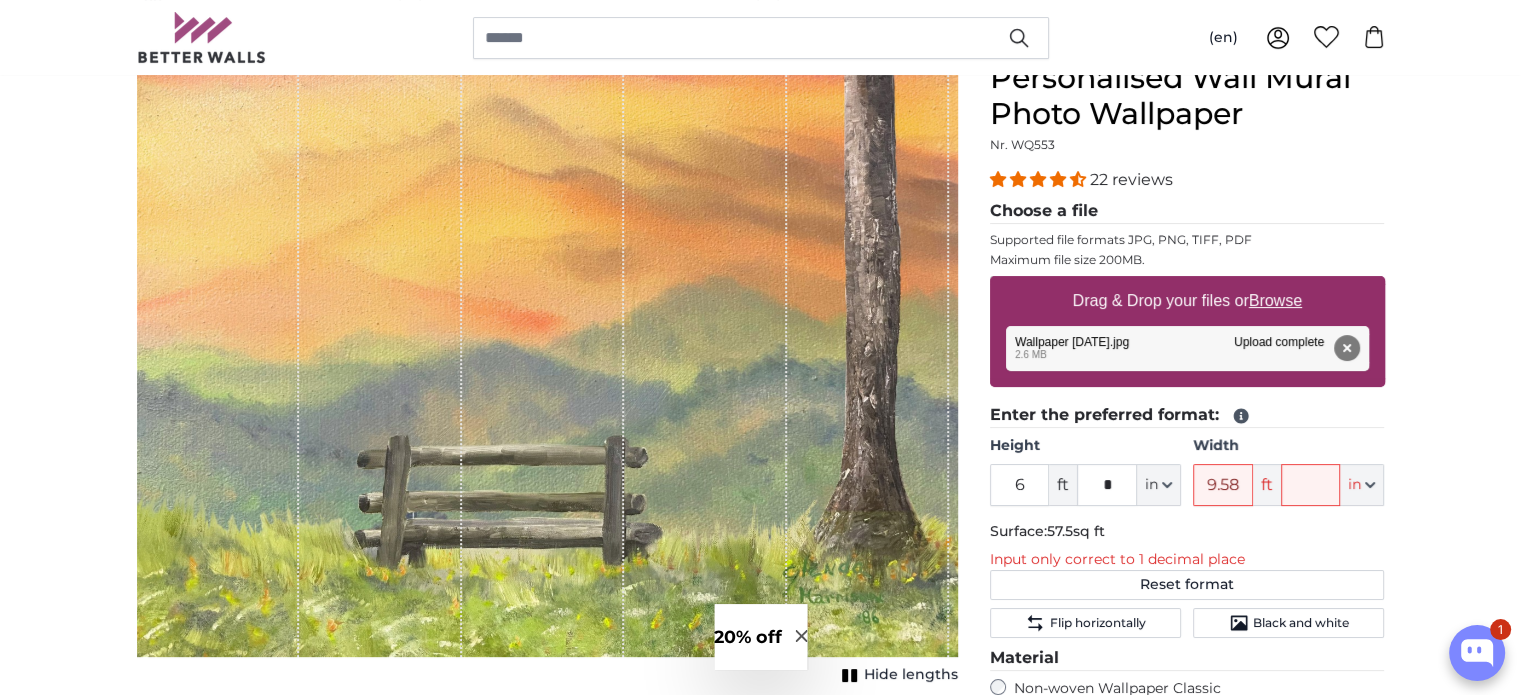 click on "Personalised Photo Wallpaper
Personalised Wall Mural Photo Wallpaper
Personalised Wall Mural Photo Wallpaper
Cancel
Crop image" at bounding box center (760, 2429) 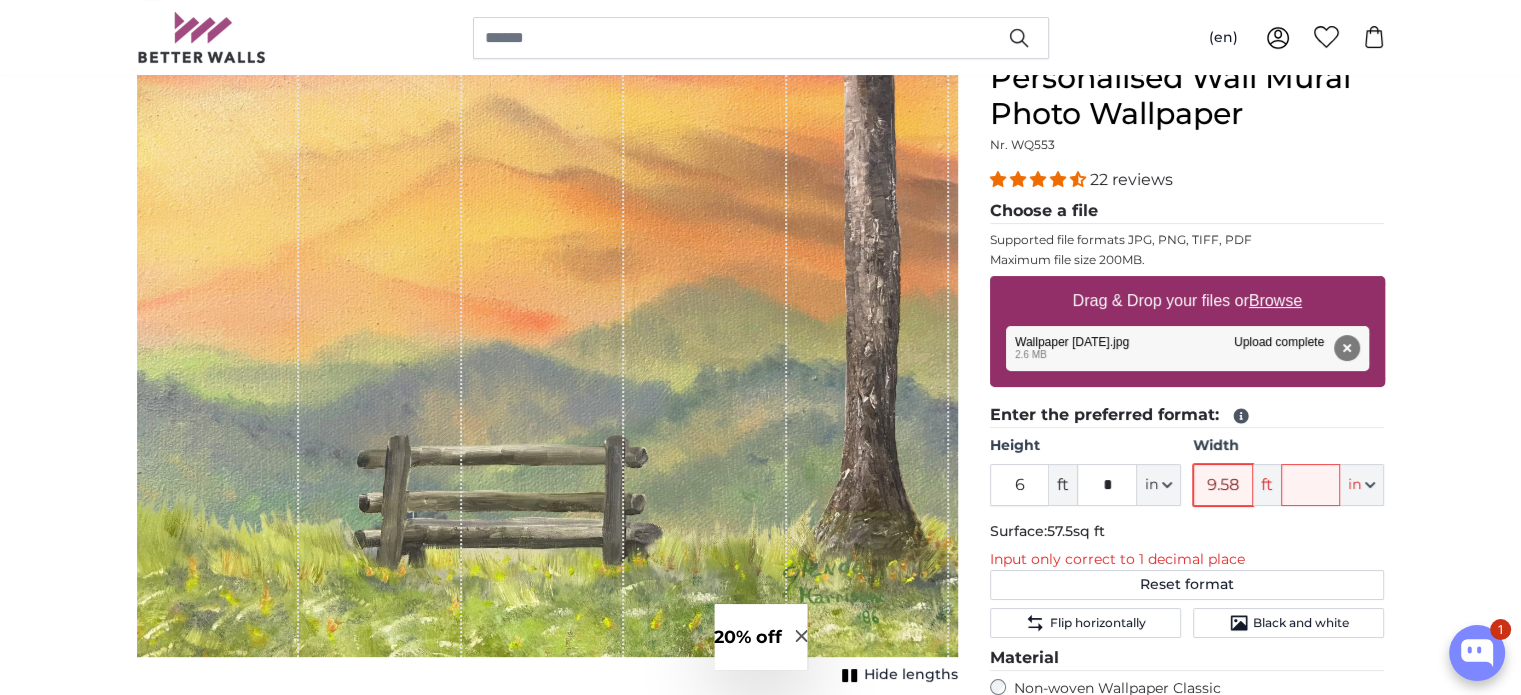 drag, startPoint x: 1240, startPoint y: 484, endPoint x: 1189, endPoint y: 483, distance: 51.009804 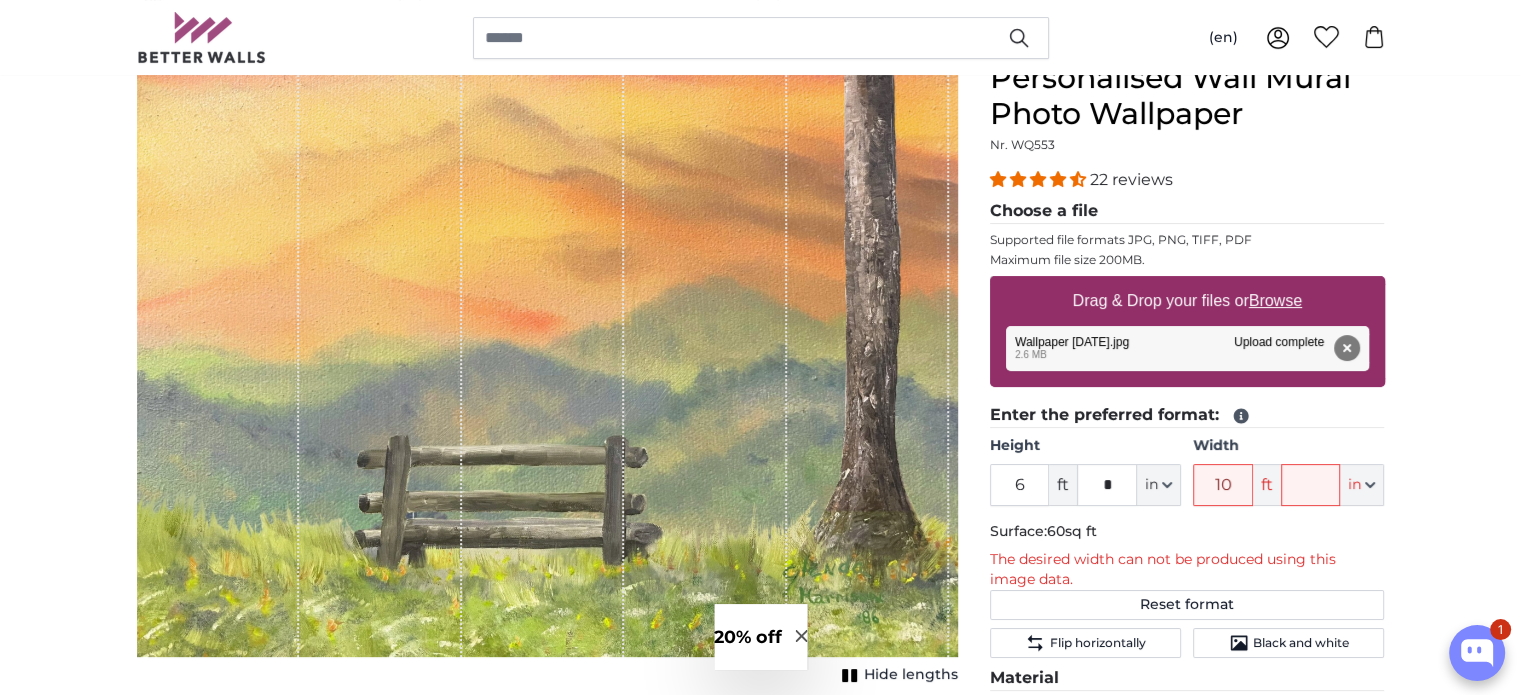 click on "Personalised Photo Wallpaper
Personalised Wall Mural Photo Wallpaper
Personalised Wall Mural Photo Wallpaper
Cancel
Crop image" at bounding box center [760, 2439] 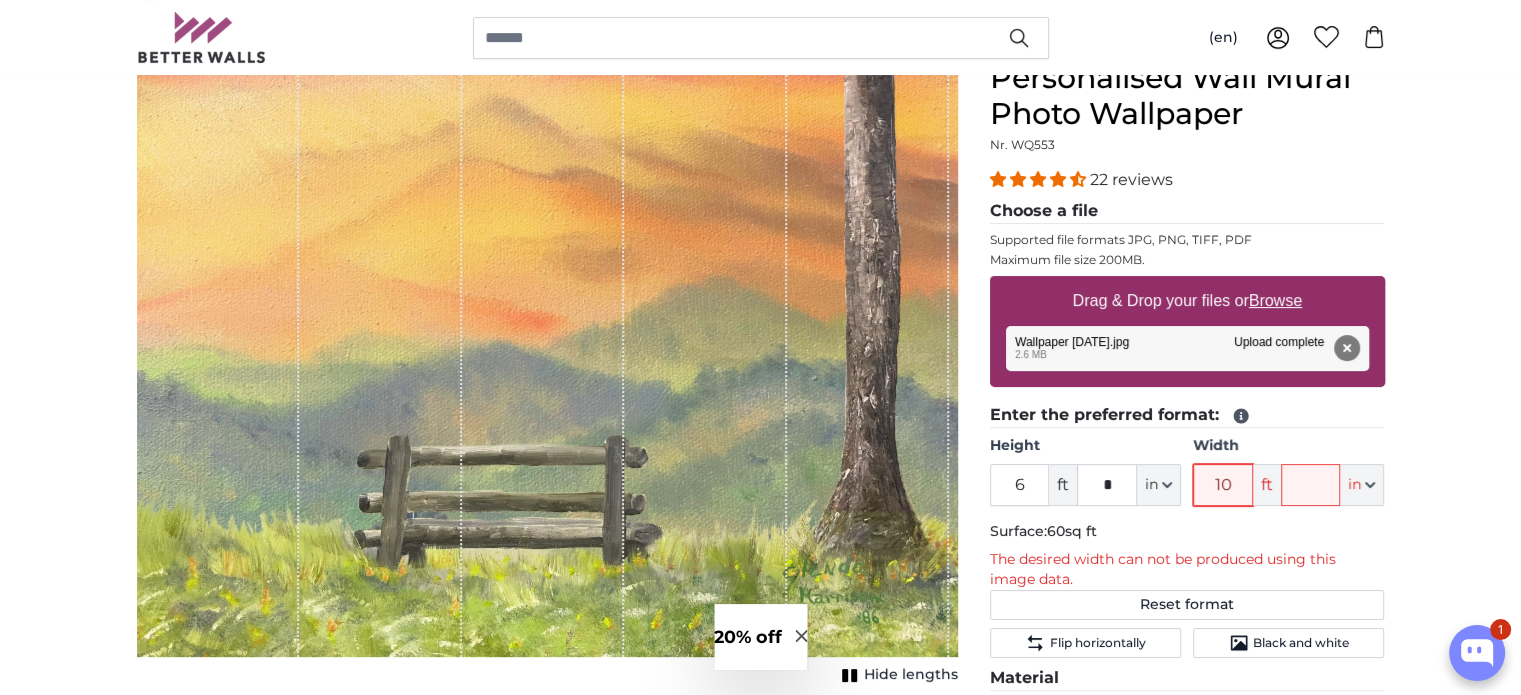 drag, startPoint x: 1233, startPoint y: 487, endPoint x: 1219, endPoint y: 484, distance: 14.3178215 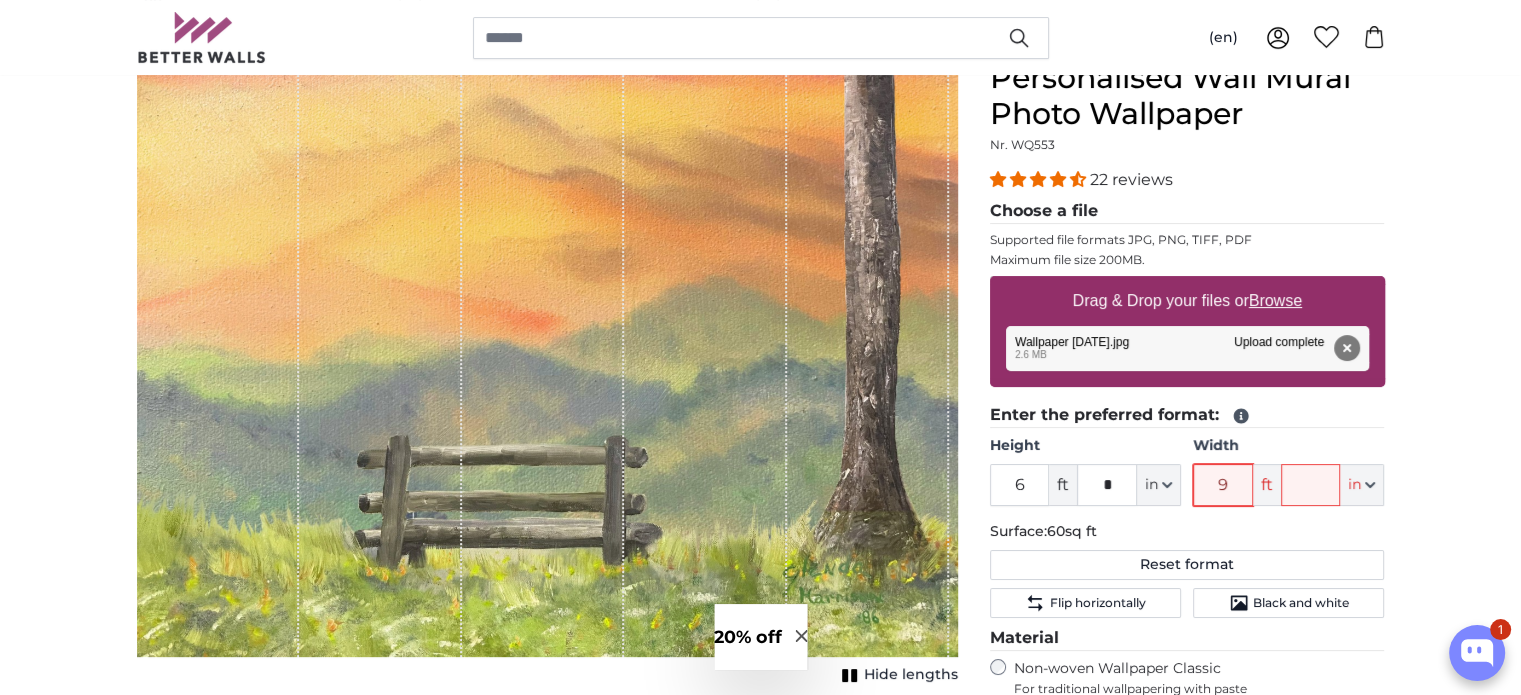 type on "9" 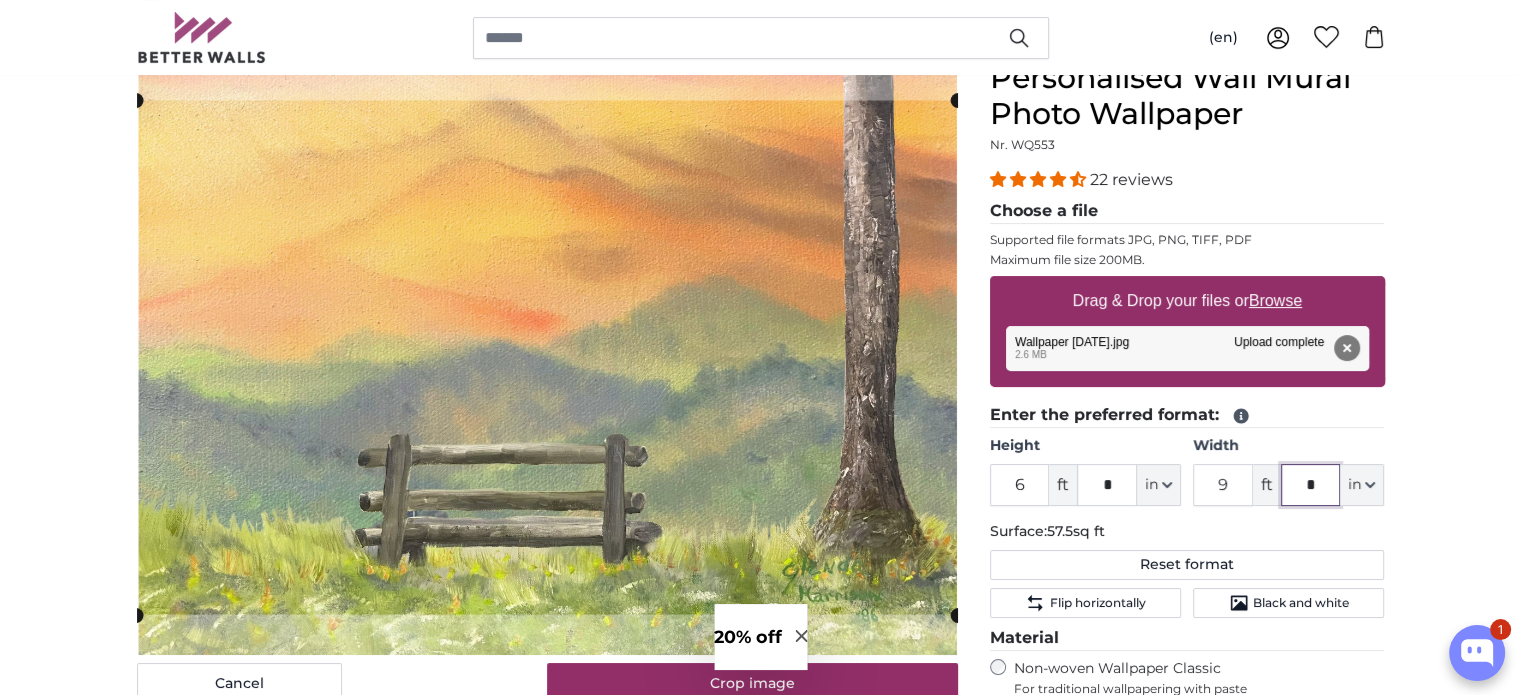 type on "*" 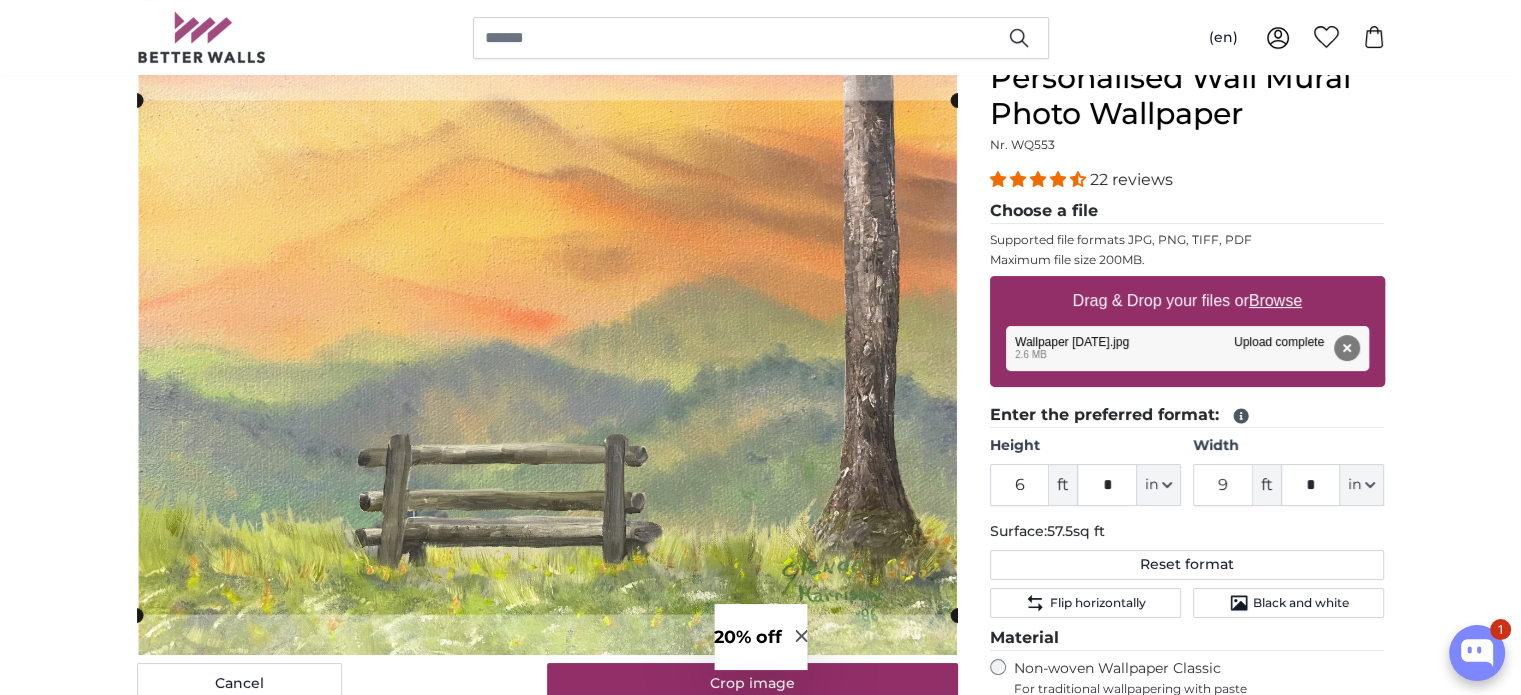 click on "Personalised Photo Wallpaper
Personalised Wall Mural Photo Wallpaper
Personalised Wall Mural Photo Wallpaper
Cancel
Crop image" at bounding box center [760, 2419] 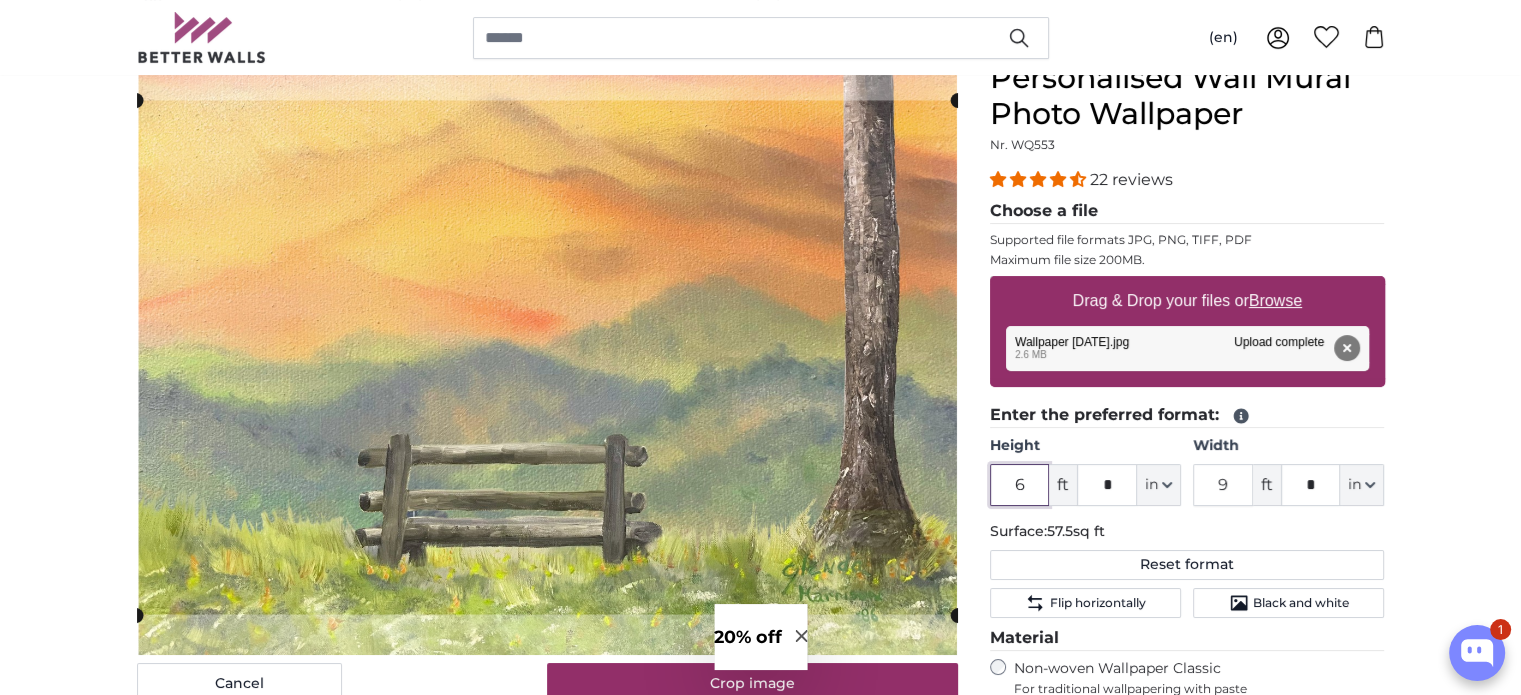 click on "6" at bounding box center (1020, 485) 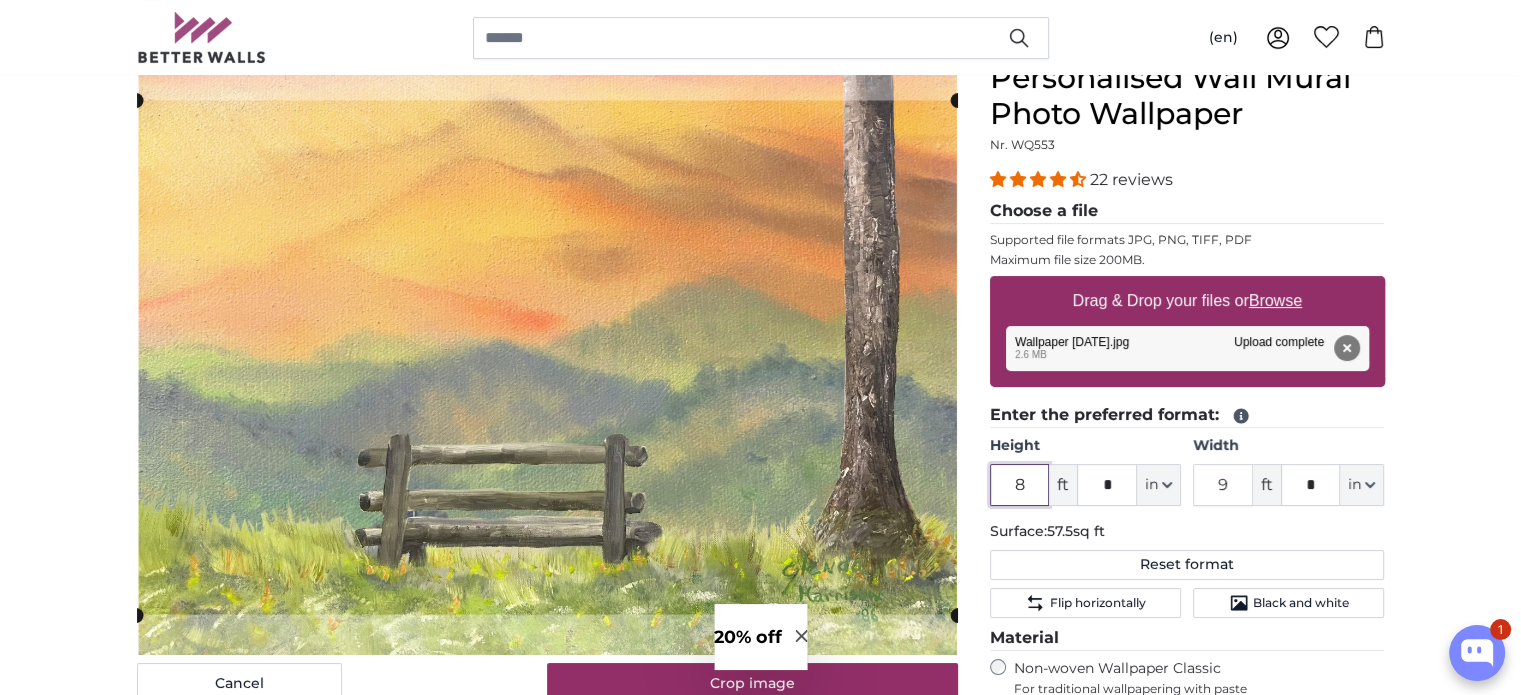 type on "8" 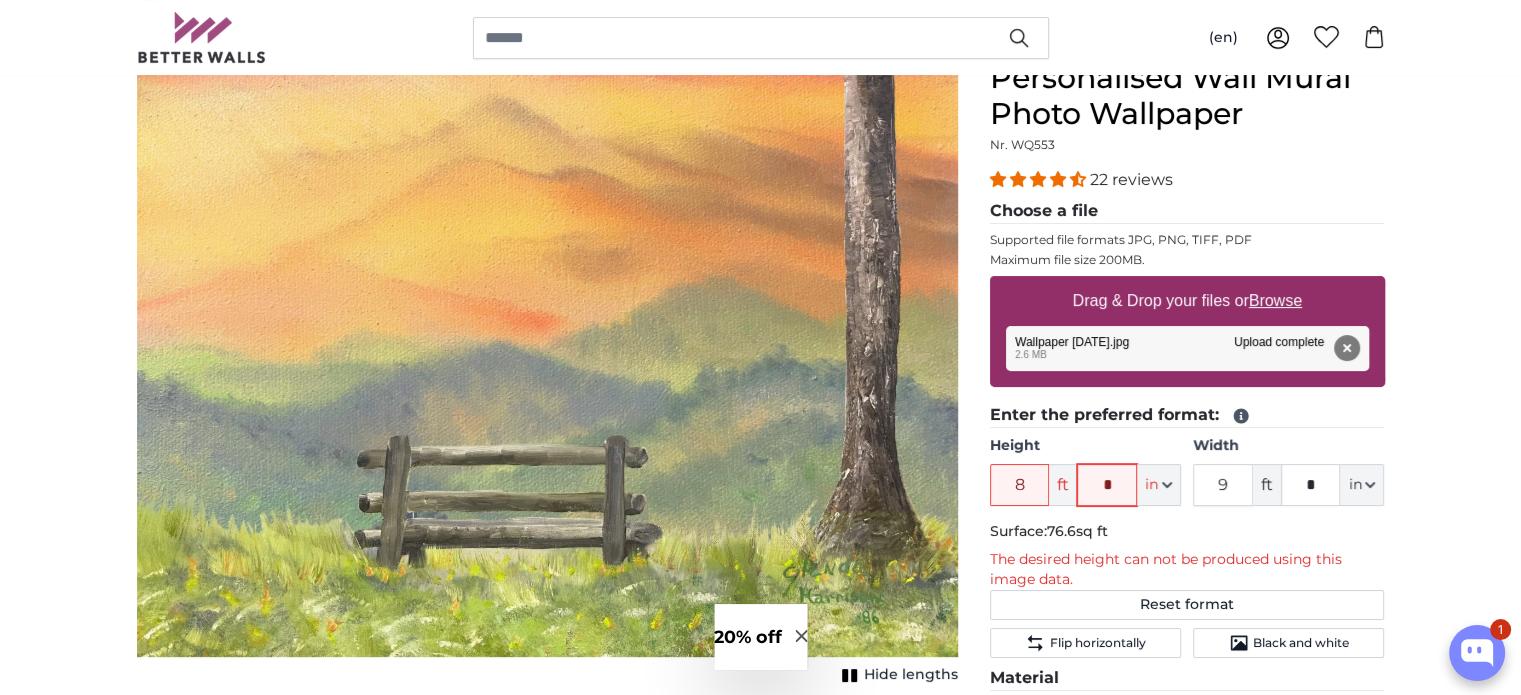 type on "*" 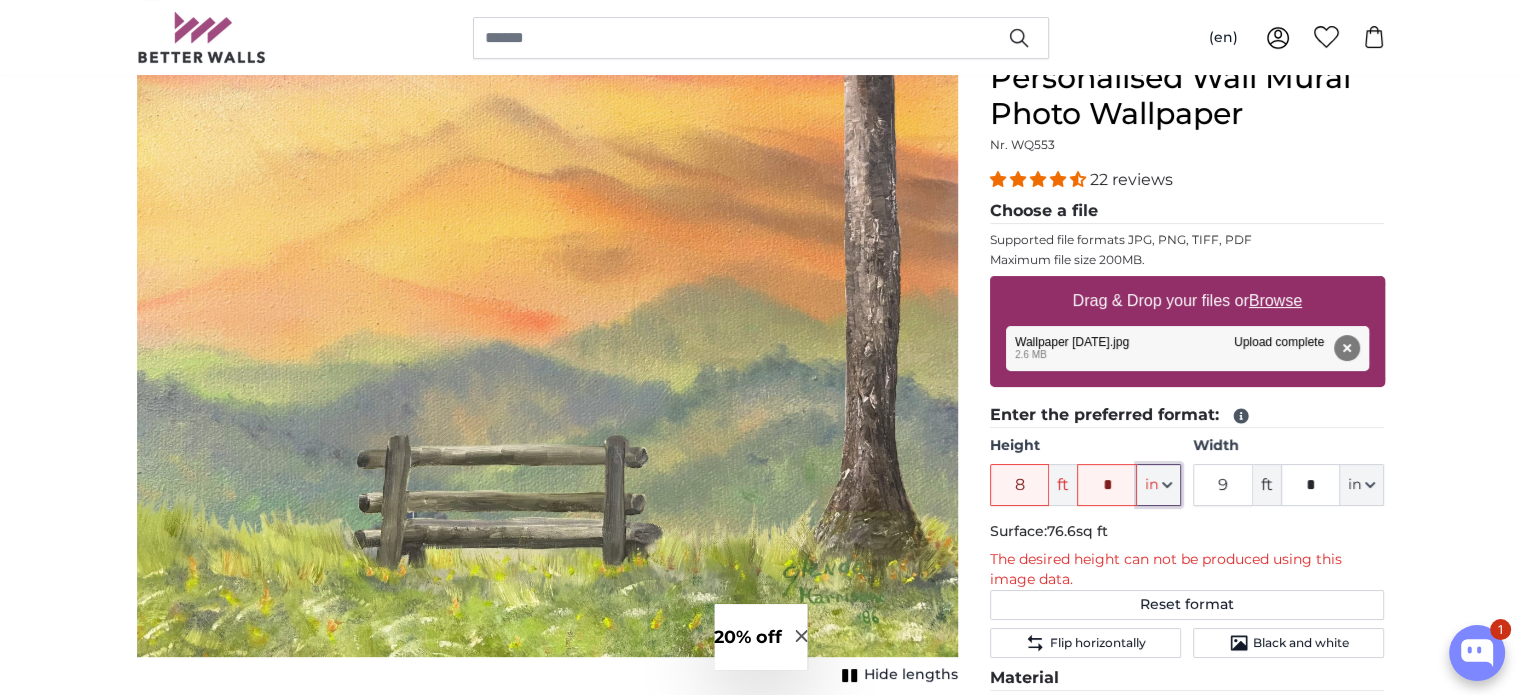 type 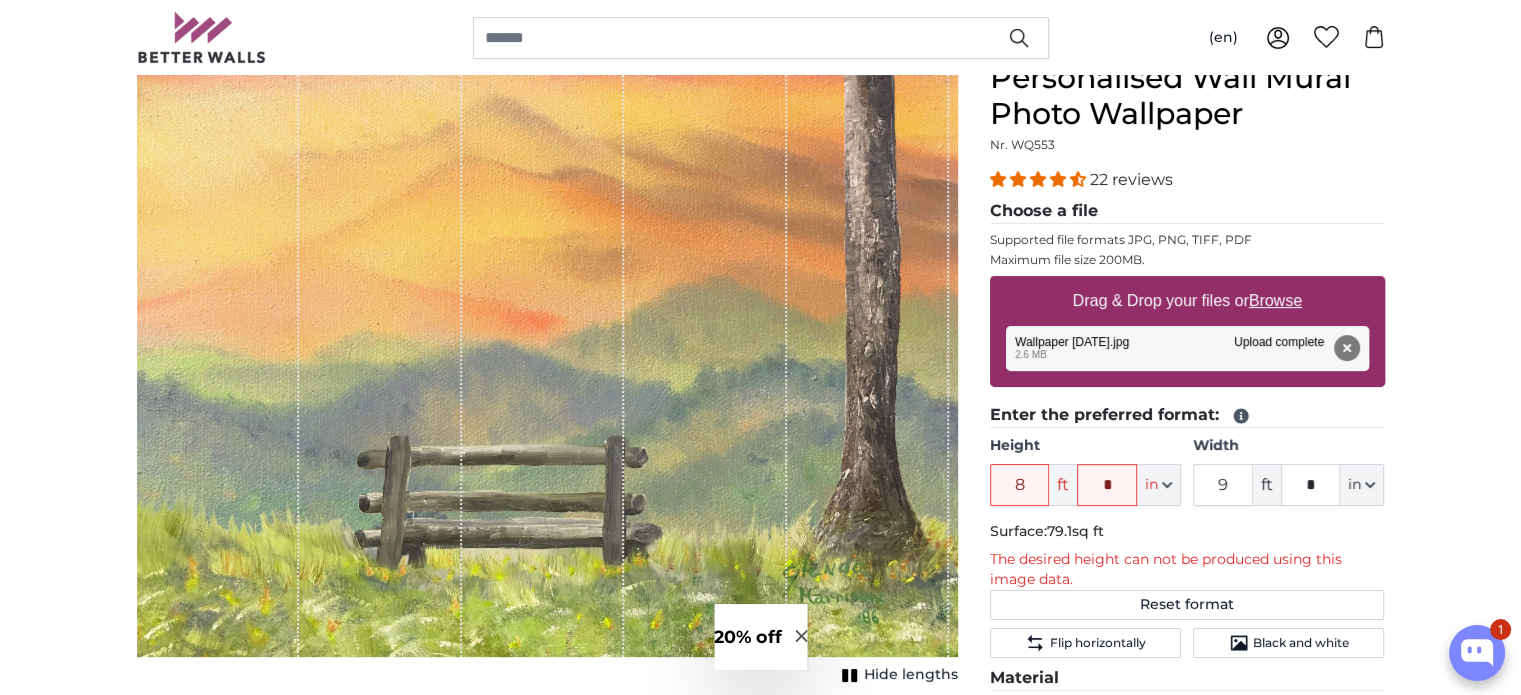 click on "Personalised Photo Wallpaper
Personalised Wall Mural Photo Wallpaper
Personalised Wall Mural Photo Wallpaper
Cancel
Crop image" at bounding box center [760, 2439] 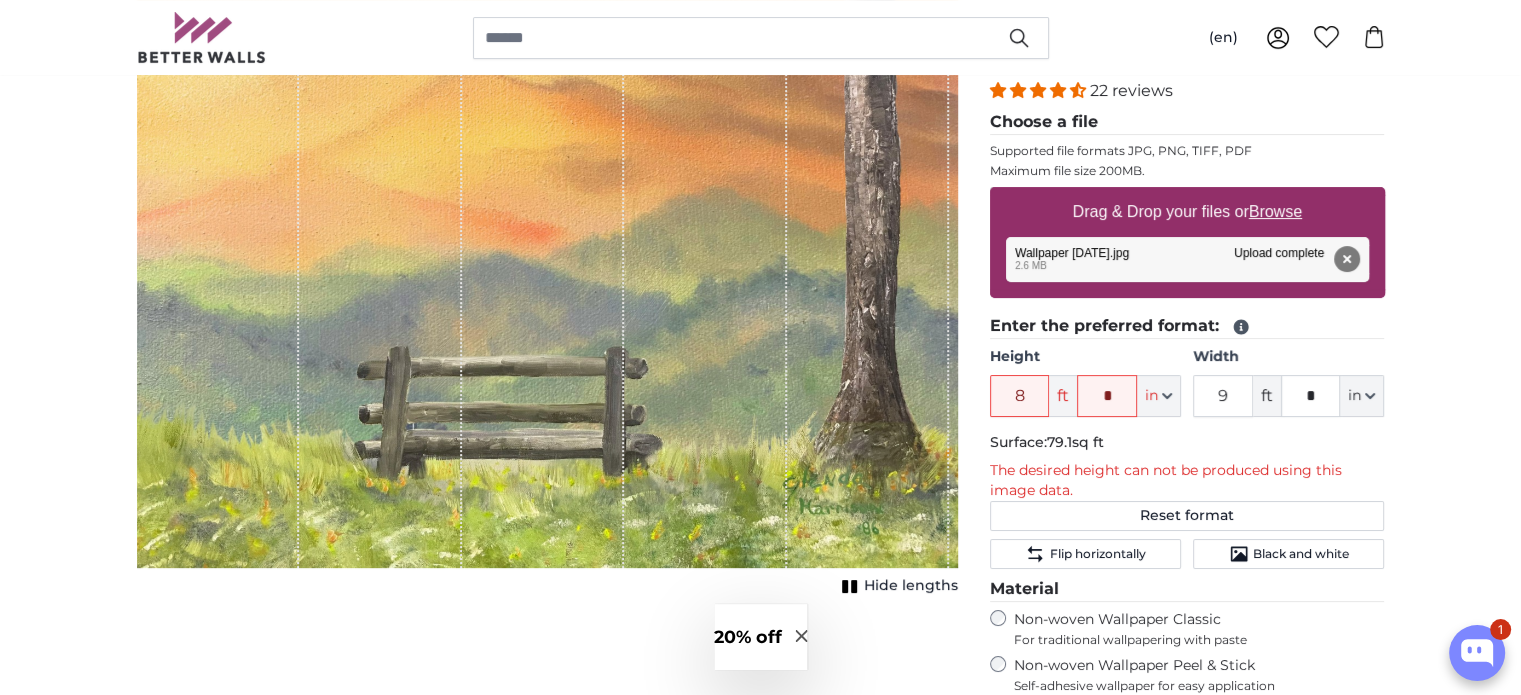 scroll, scrollTop: 300, scrollLeft: 0, axis: vertical 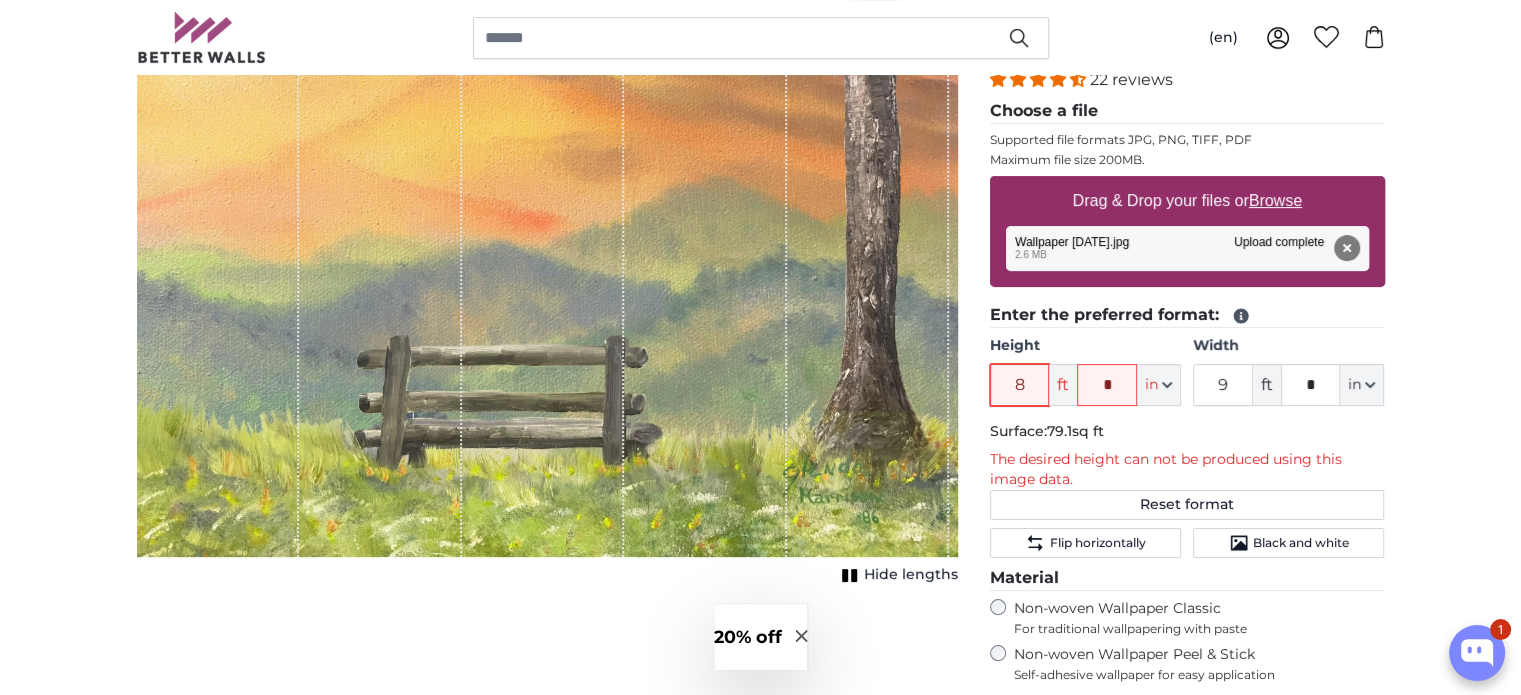 drag, startPoint x: 1028, startPoint y: 386, endPoint x: 1012, endPoint y: 386, distance: 16 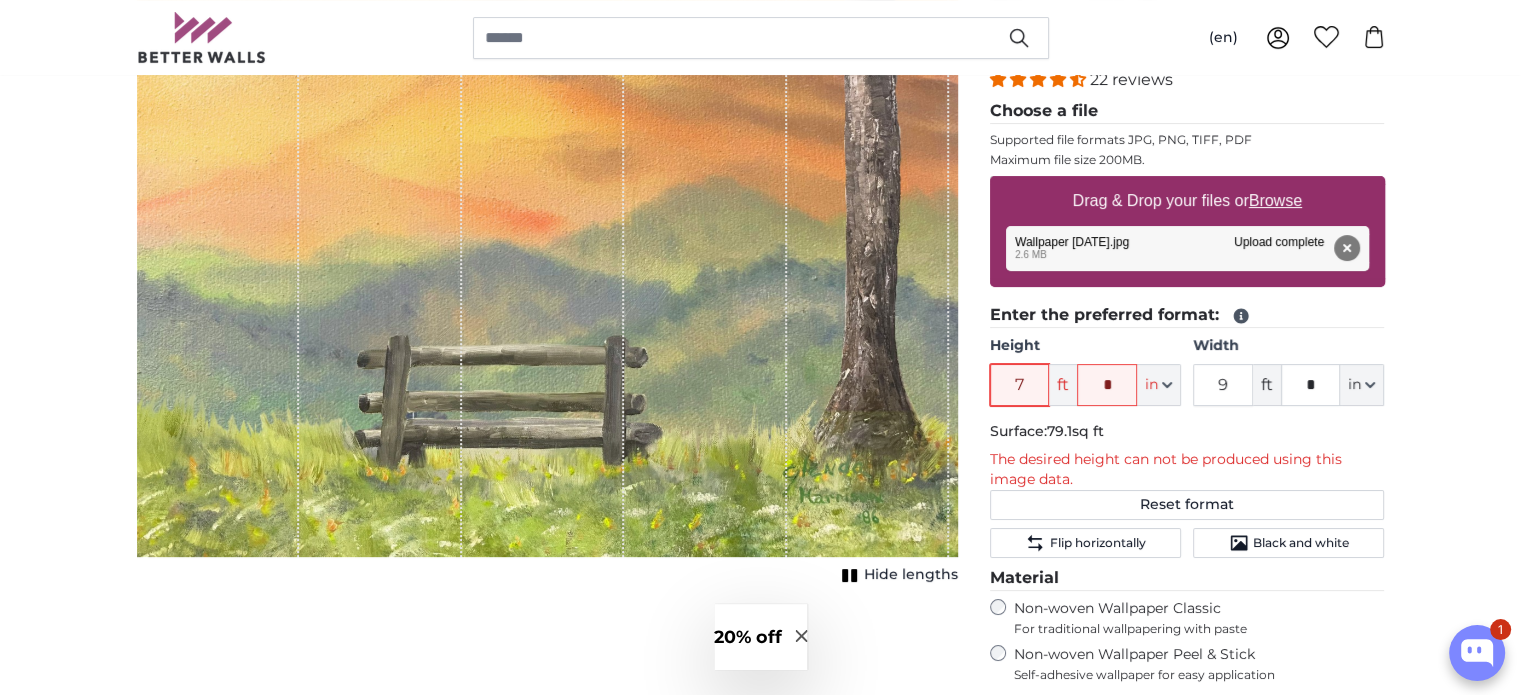 type on "7" 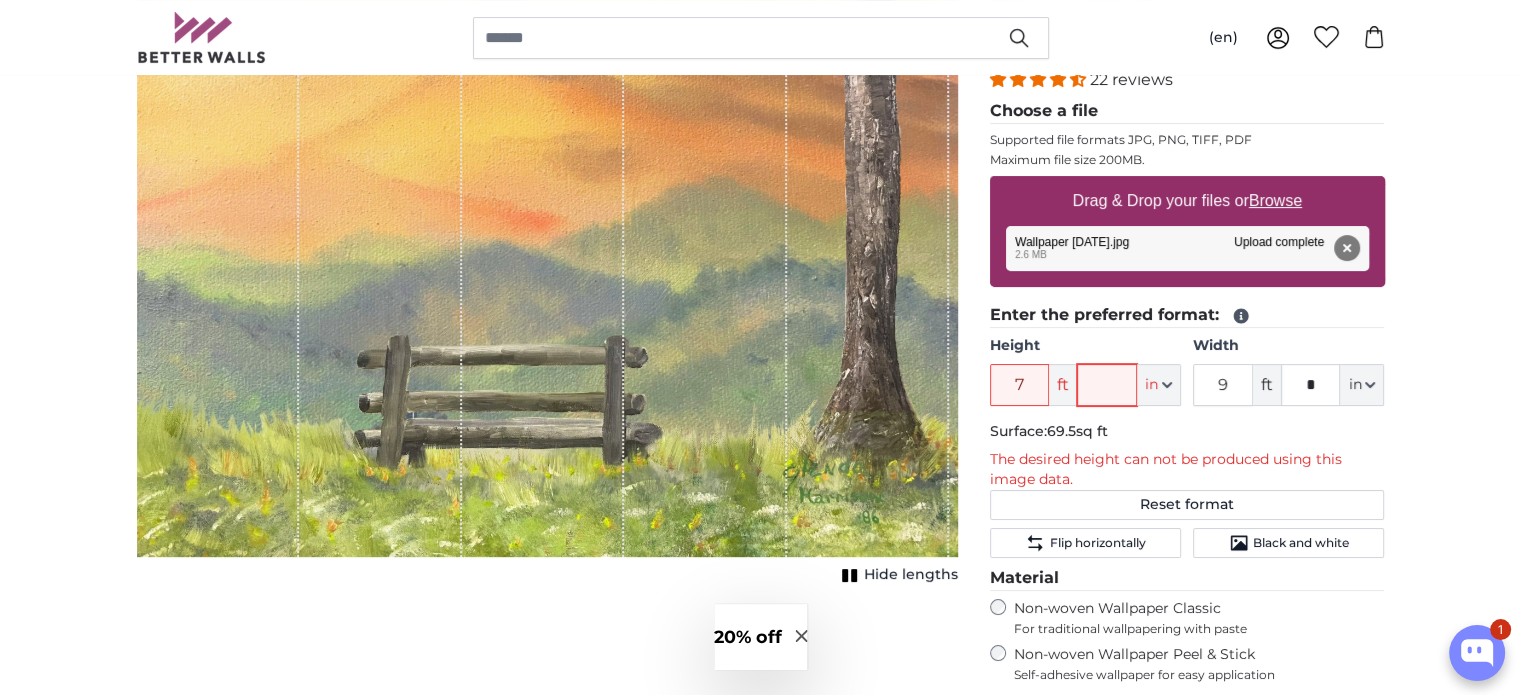 type 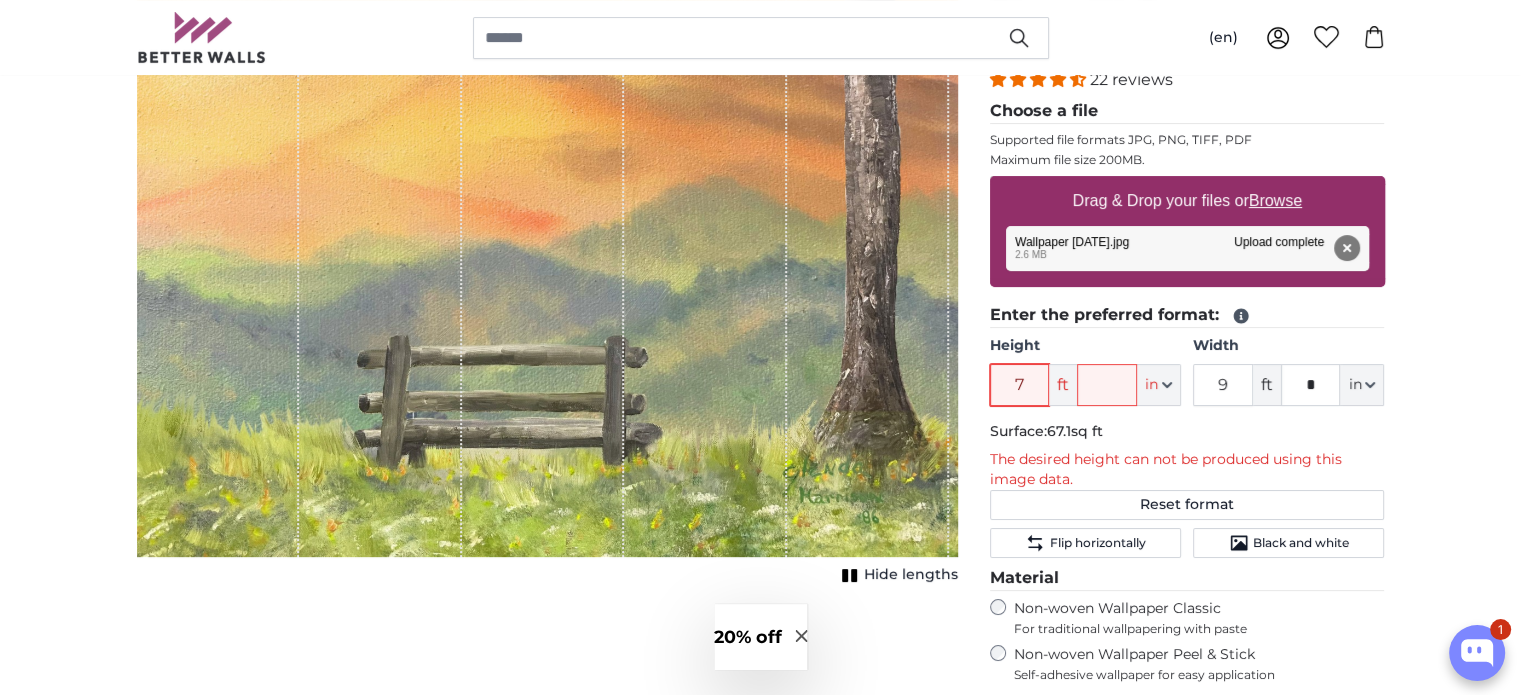 drag, startPoint x: 1025, startPoint y: 387, endPoint x: 1012, endPoint y: 388, distance: 13.038404 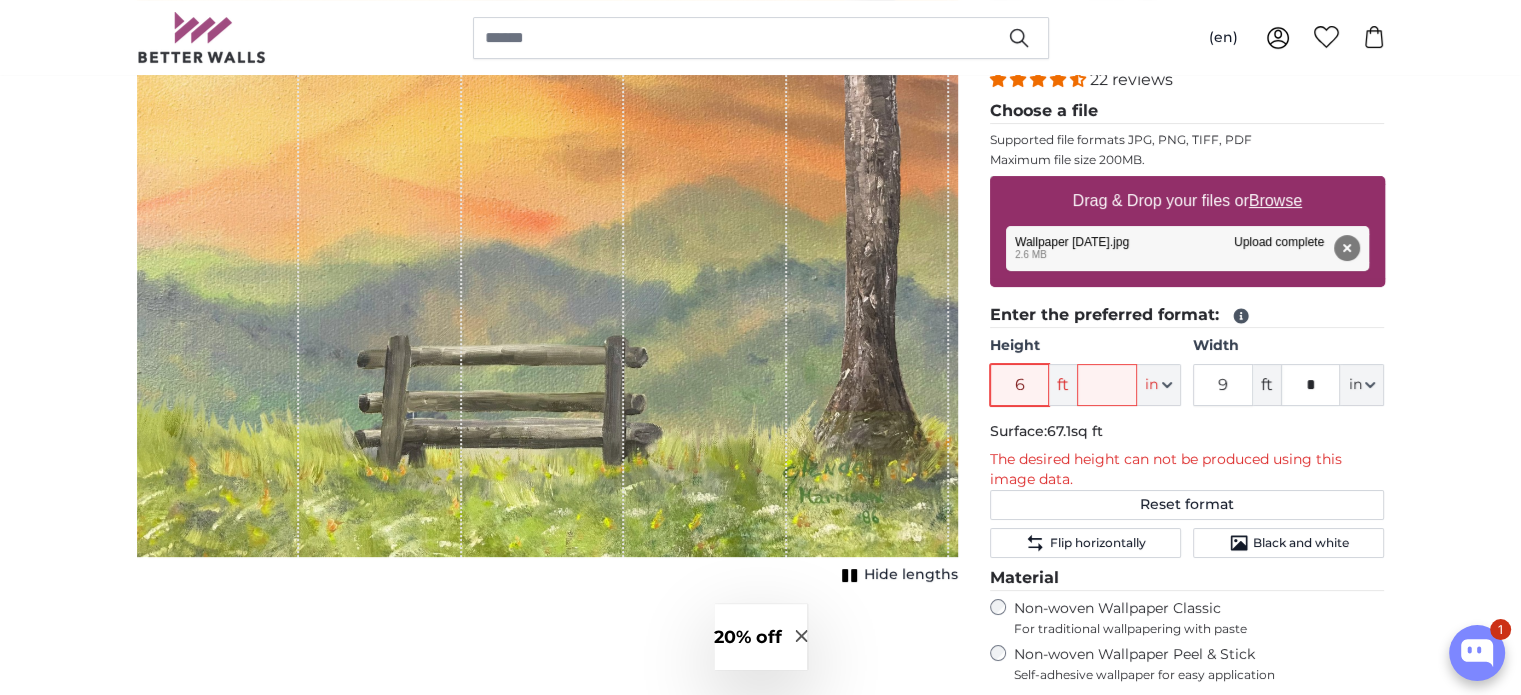 type on "6" 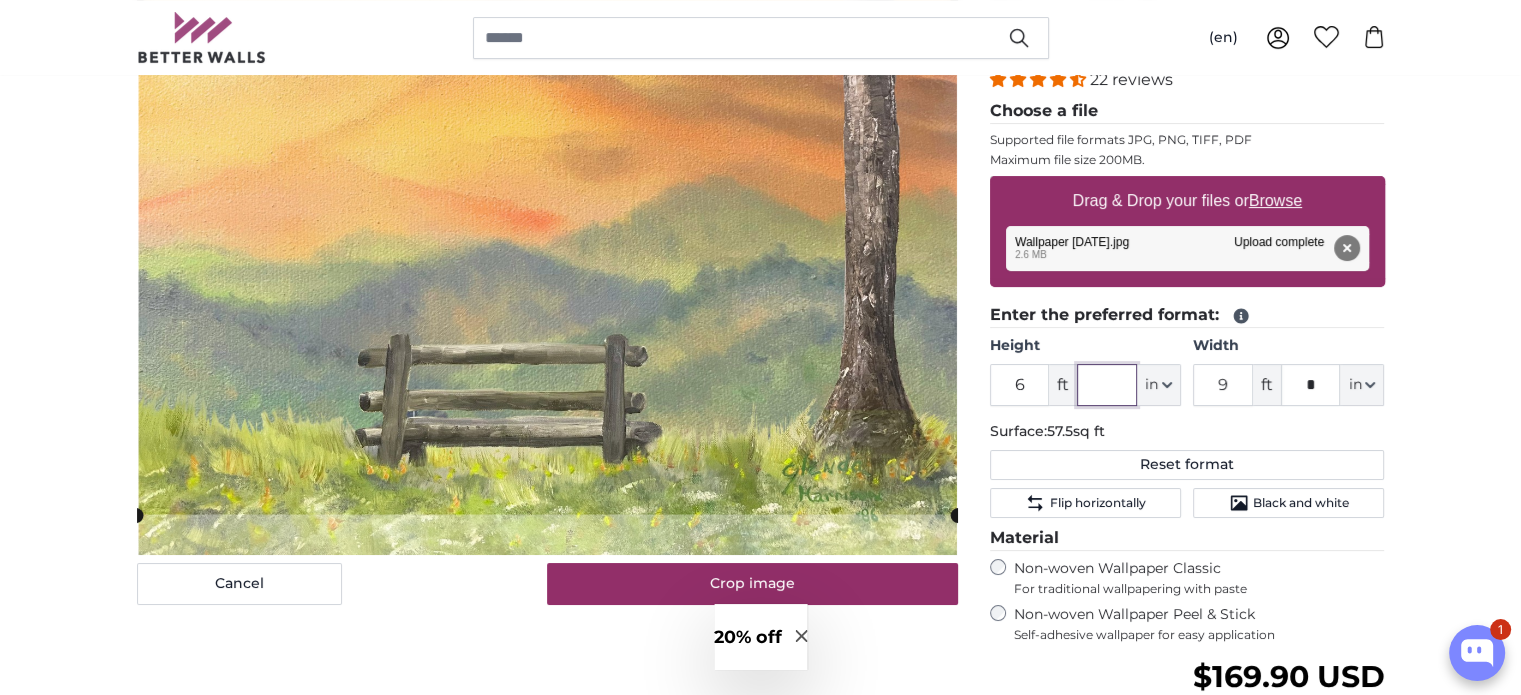 type on "*" 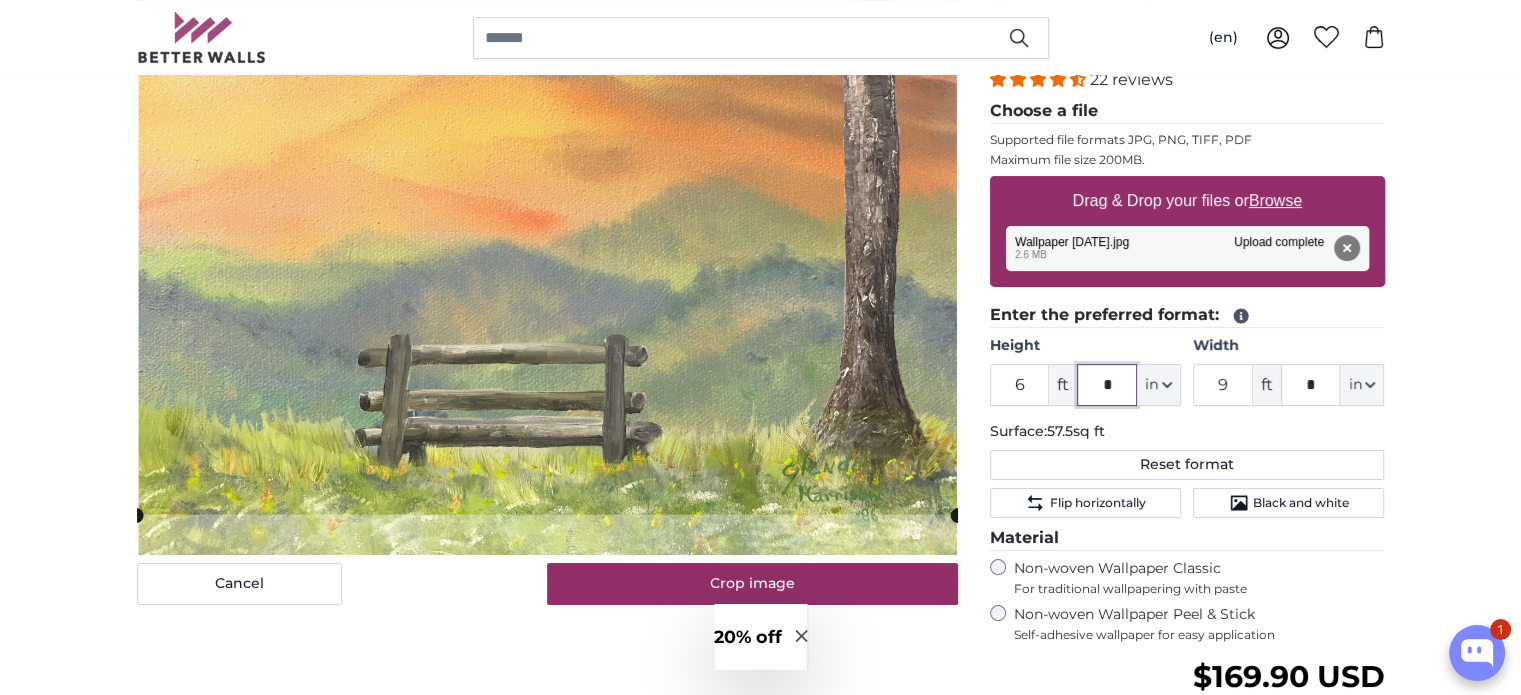 type on "*" 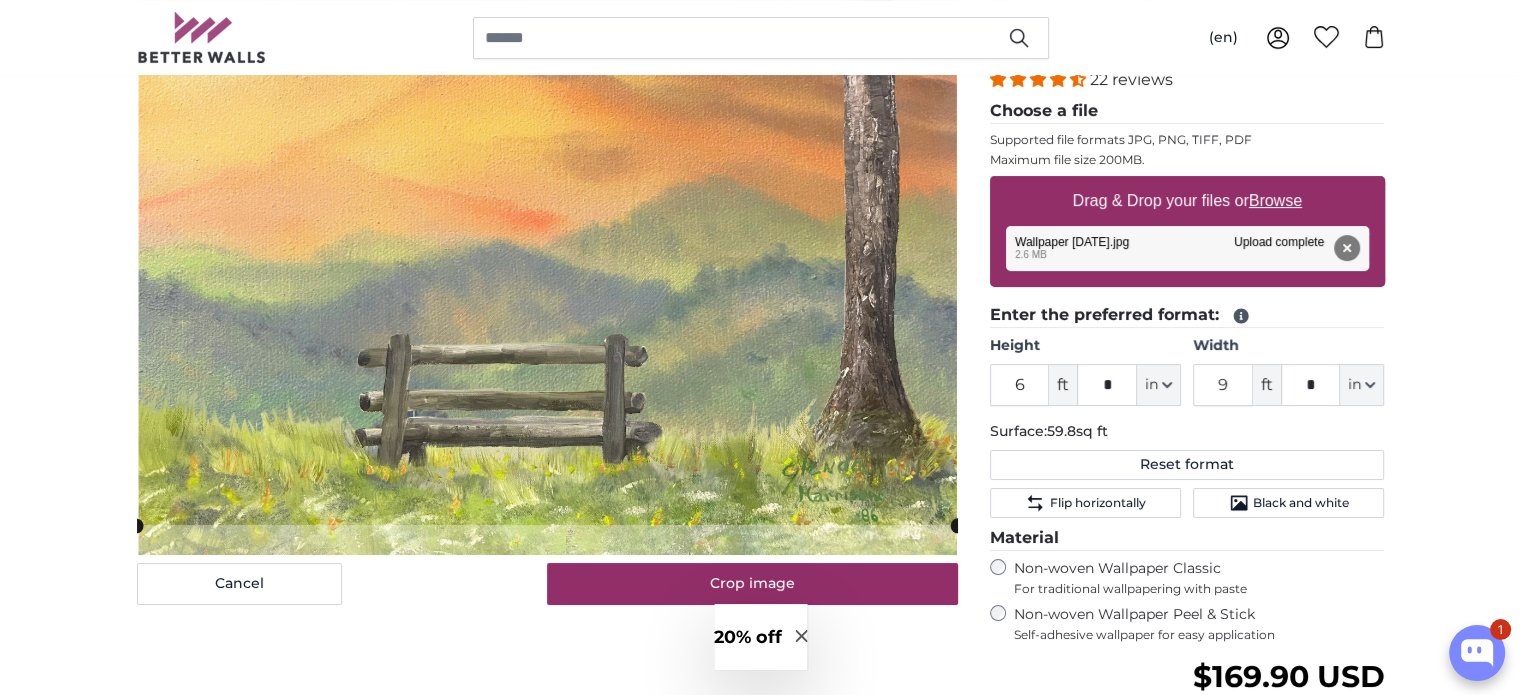 click on "Personalised Photo Wallpaper
Personalised Wall Mural Photo Wallpaper
Personalised Wall Mural Photo Wallpaper
Cancel
Crop image" at bounding box center (760, 2319) 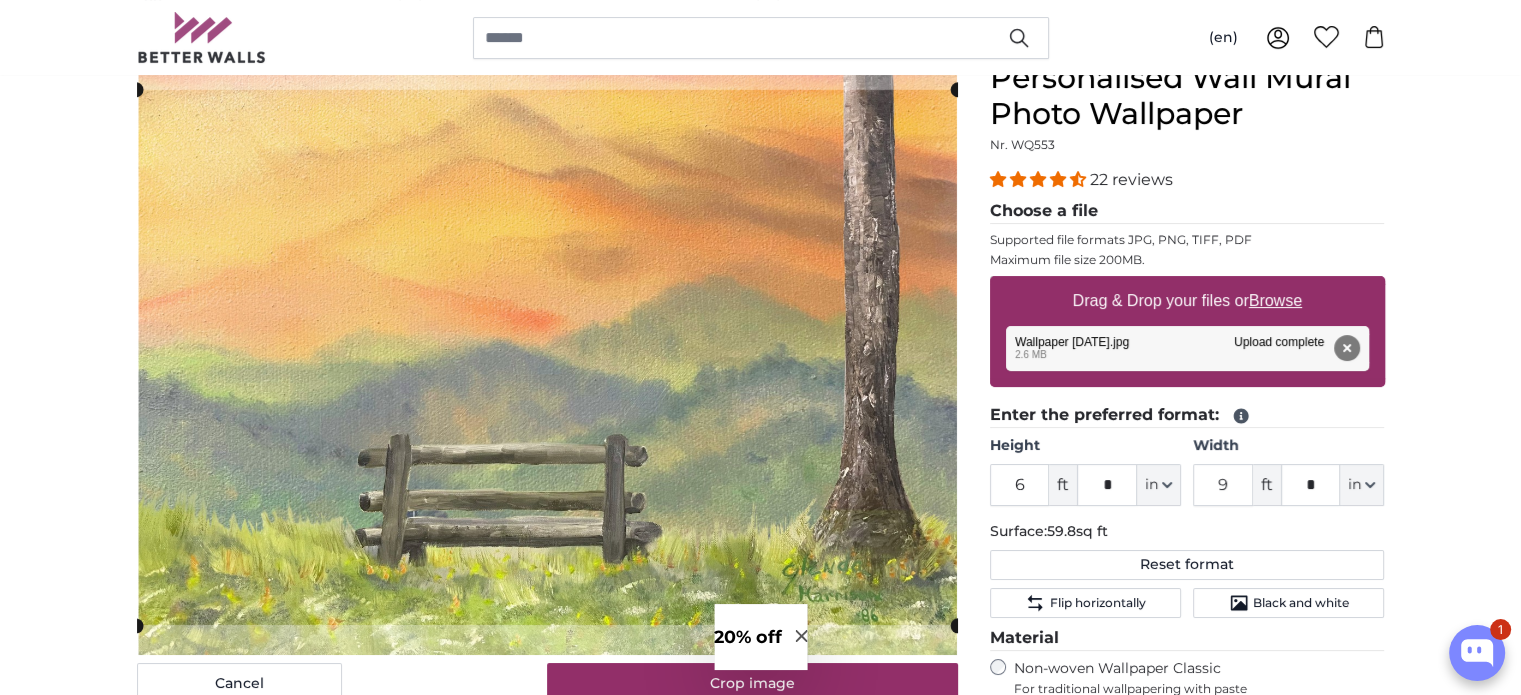 scroll, scrollTop: 300, scrollLeft: 0, axis: vertical 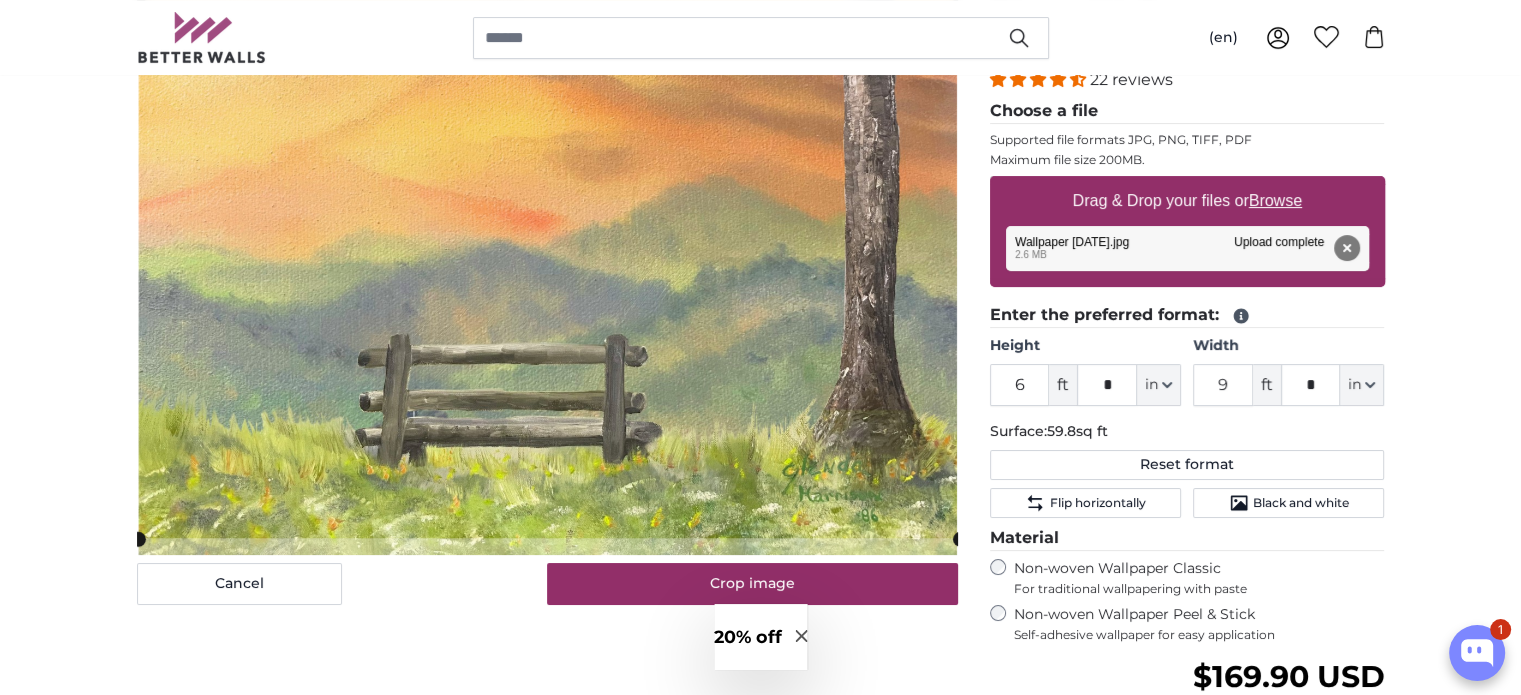 click 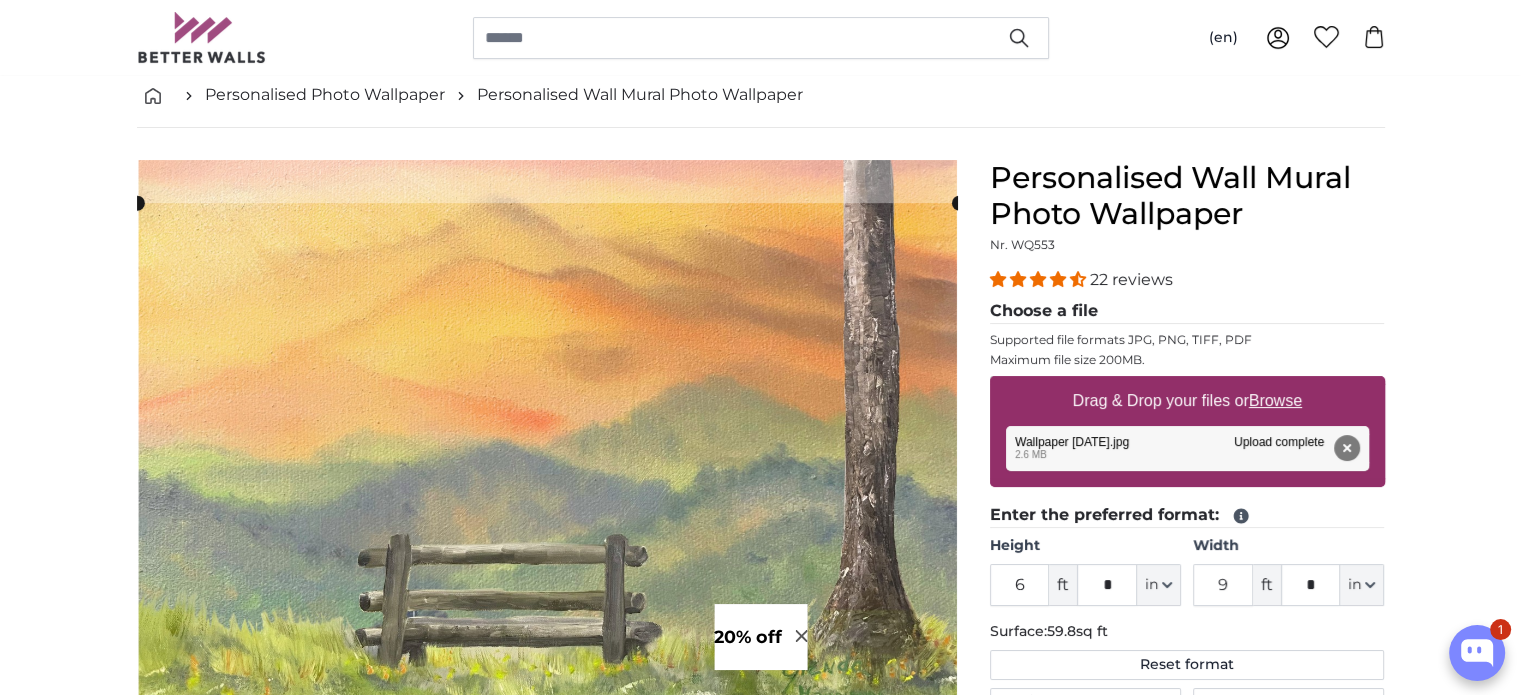 scroll, scrollTop: 200, scrollLeft: 0, axis: vertical 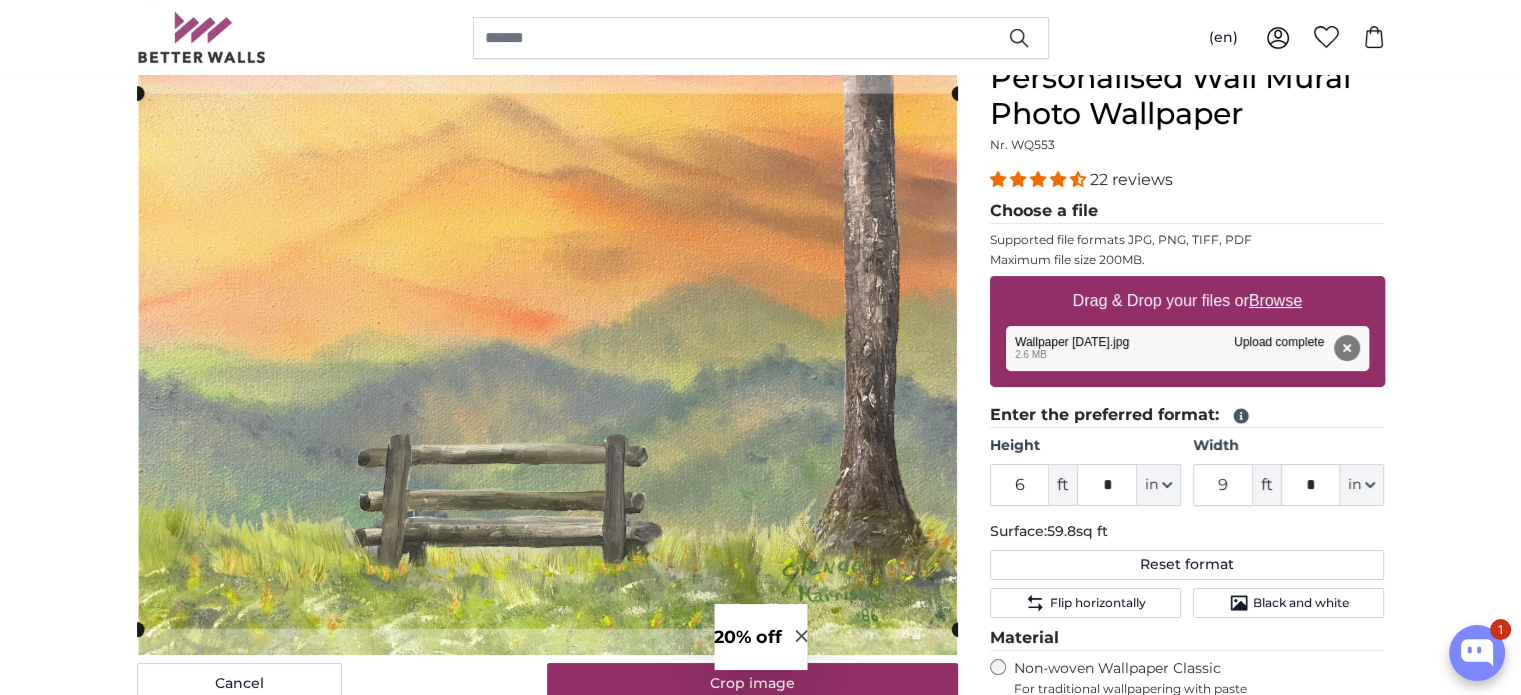 click 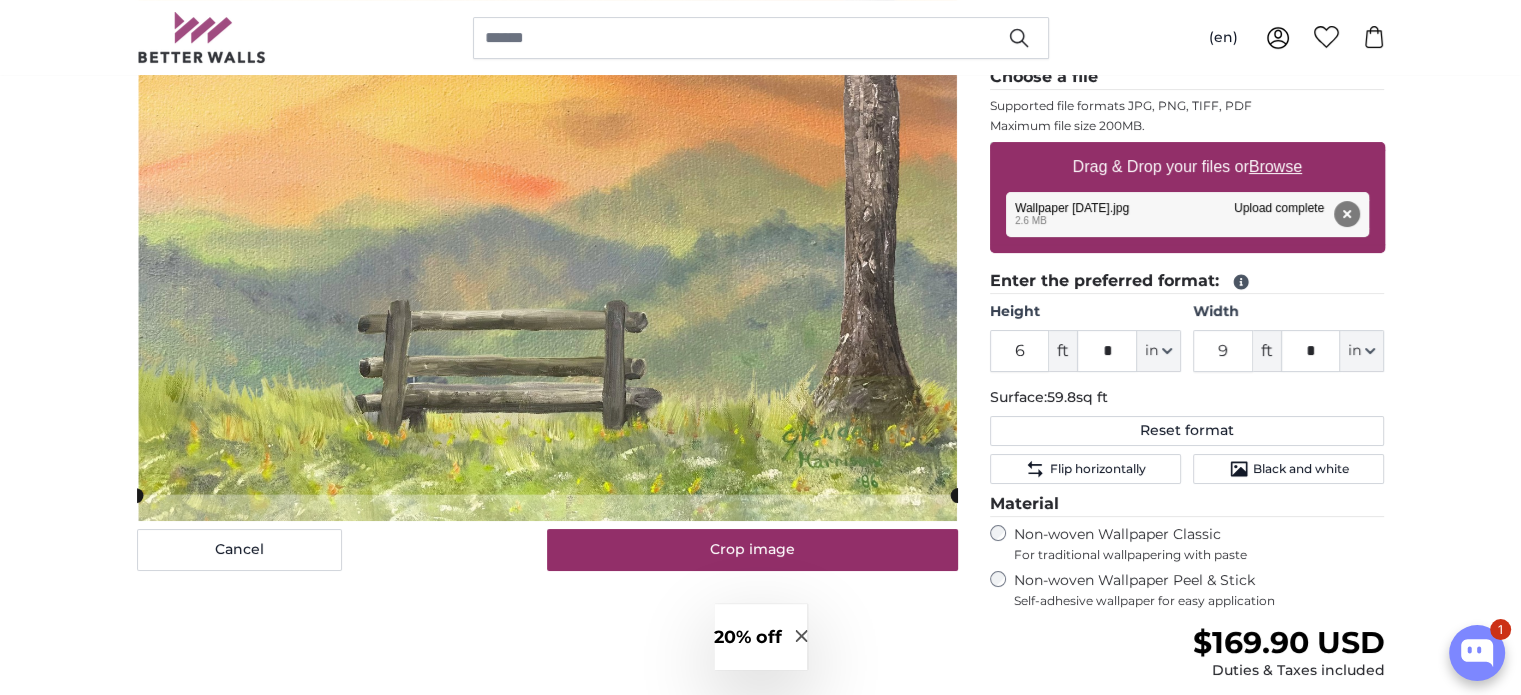 scroll, scrollTop: 300, scrollLeft: 0, axis: vertical 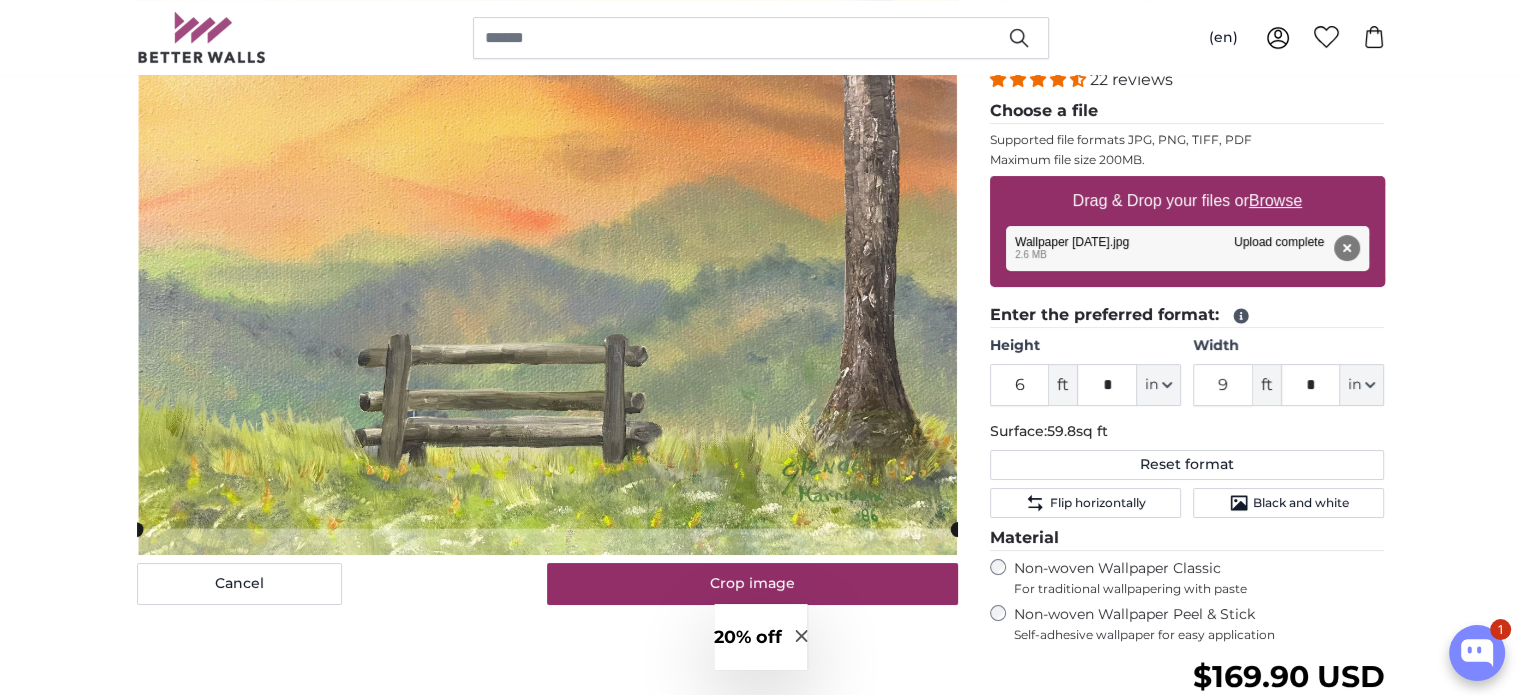 click on "20% off" at bounding box center (748, 637) 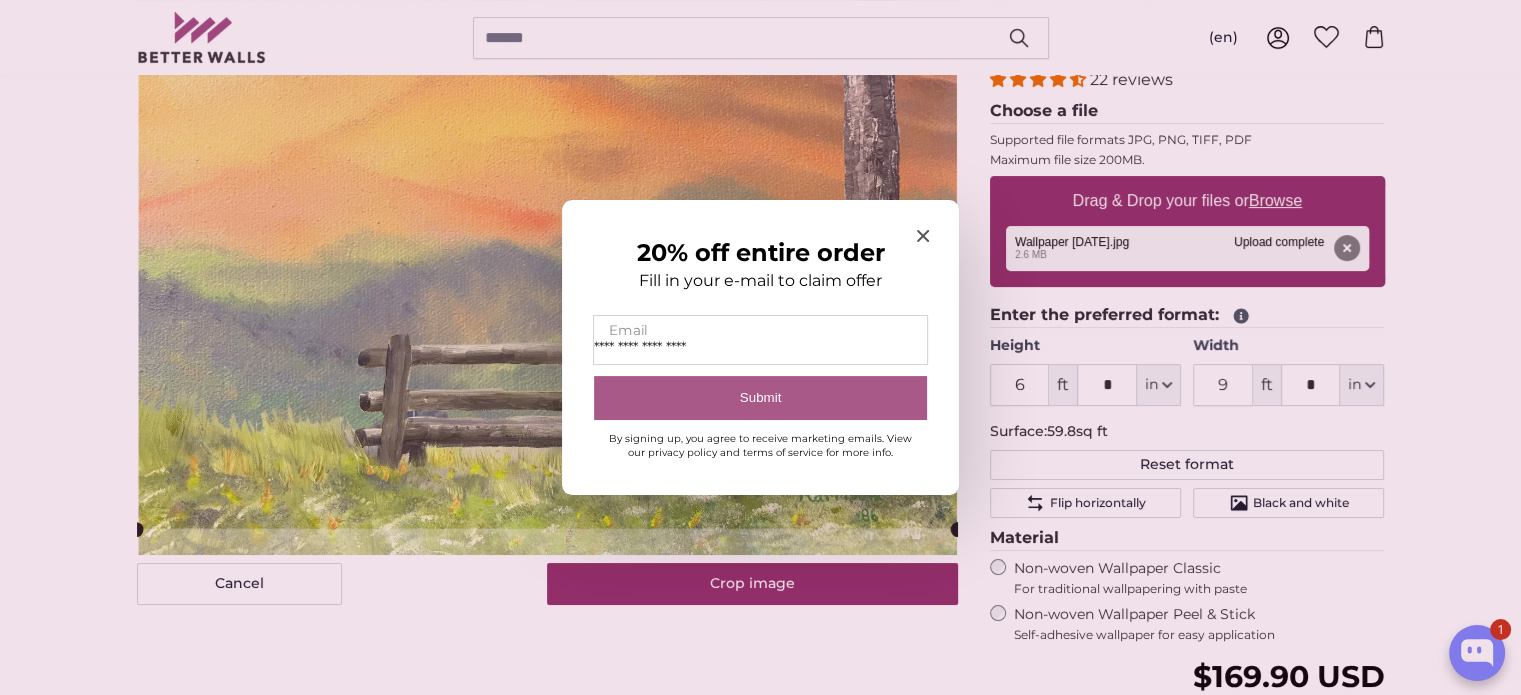 type on "**********" 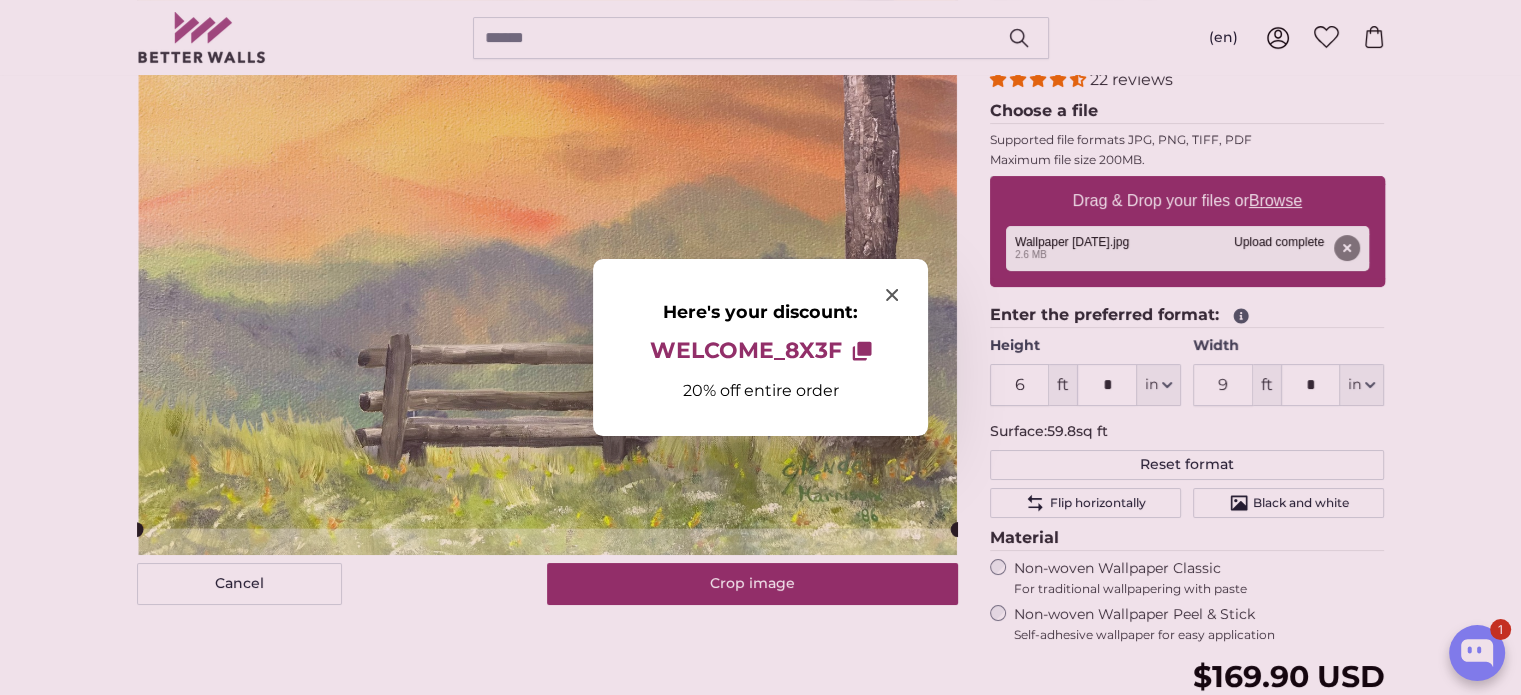 click on "WELCOME_8X3F" at bounding box center (746, 351) 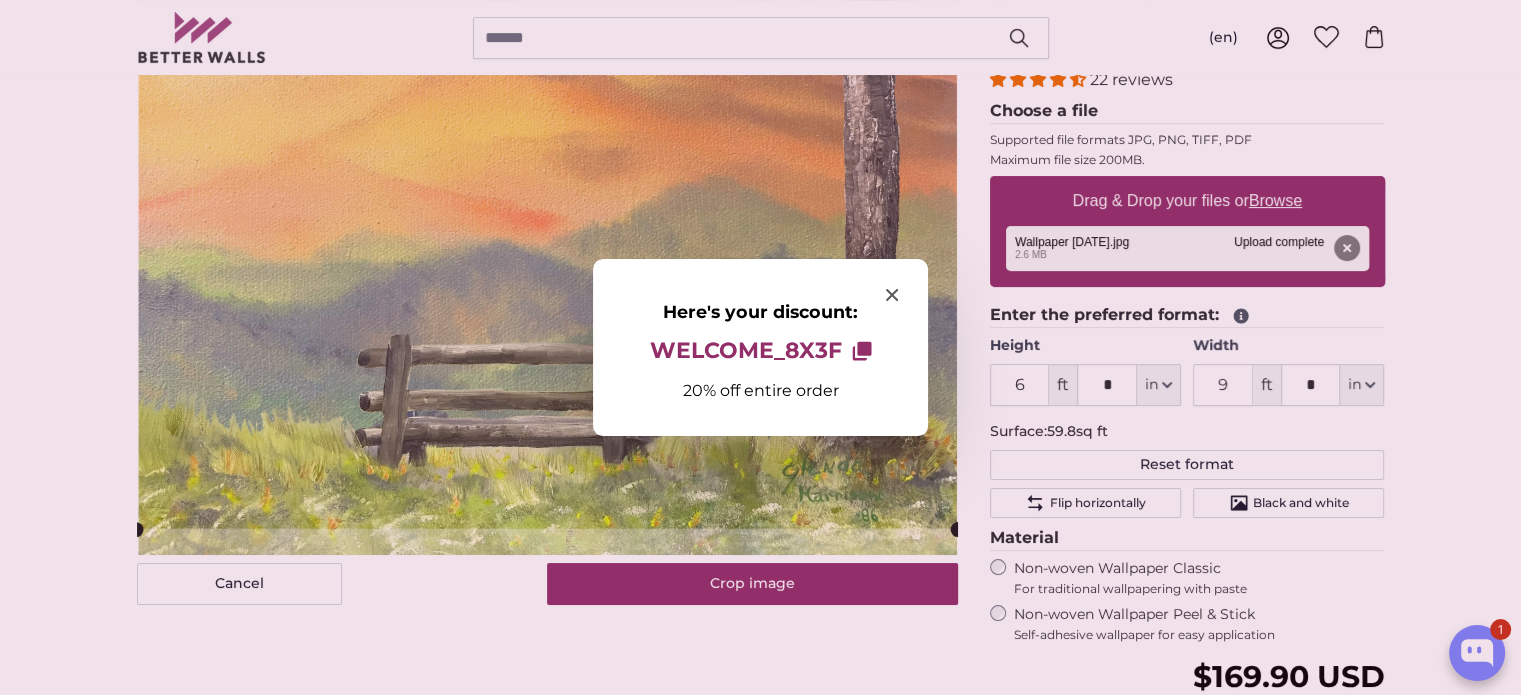 click on "WELCOME_8X3F" at bounding box center [746, 351] 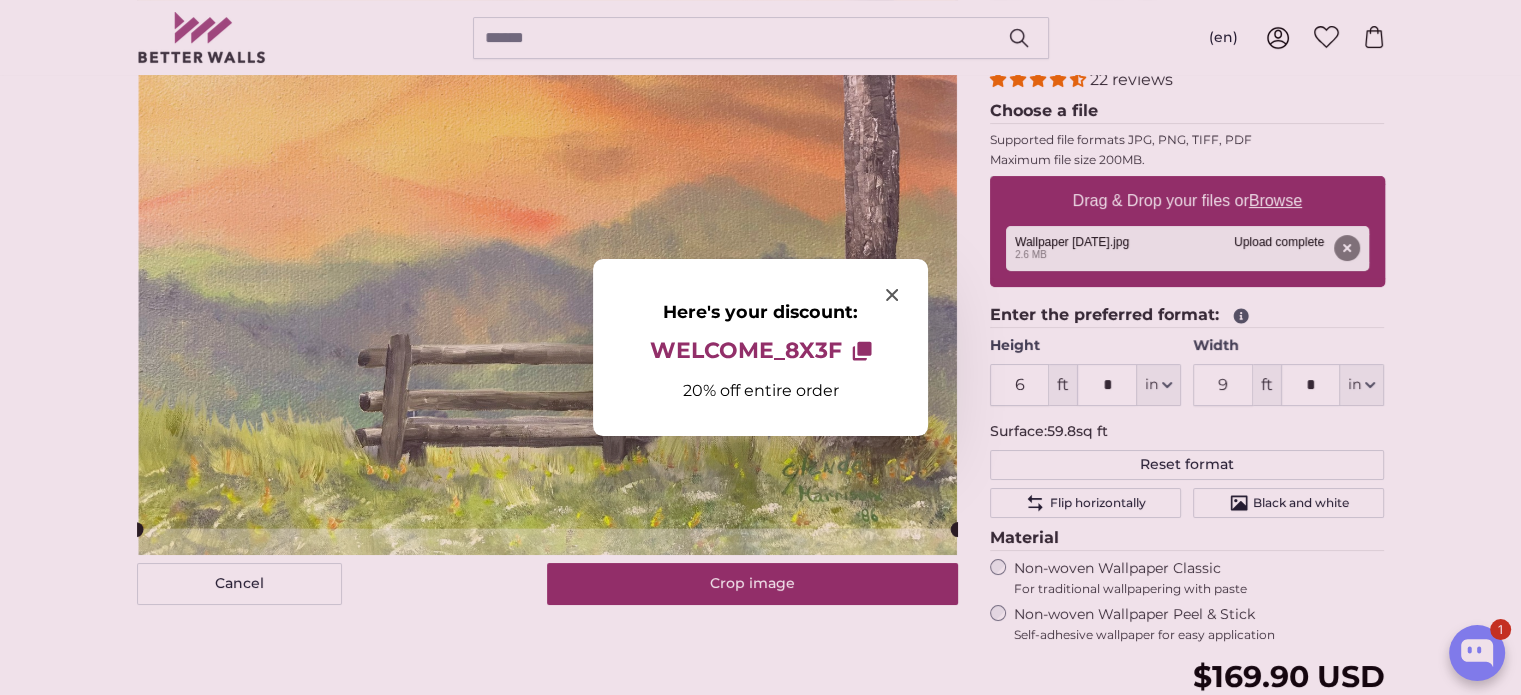 click 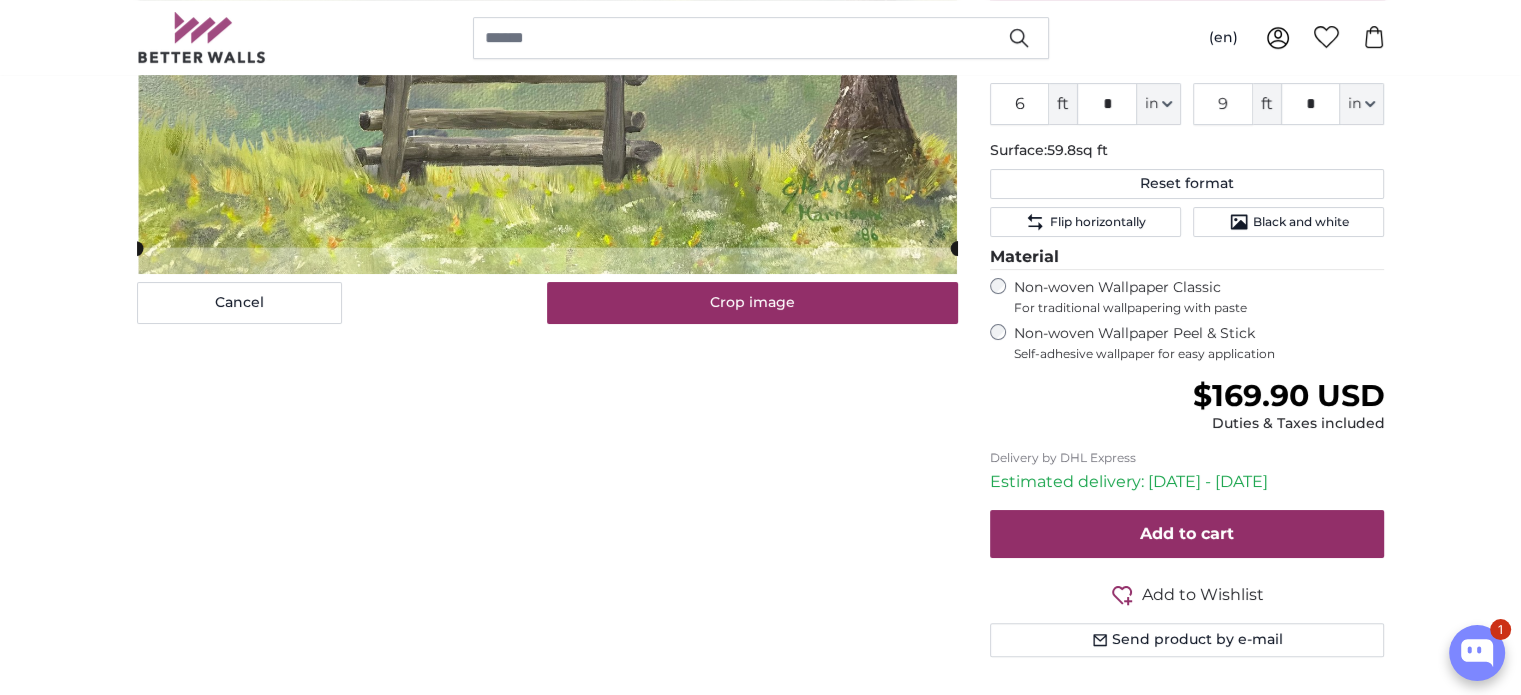 scroll, scrollTop: 600, scrollLeft: 0, axis: vertical 